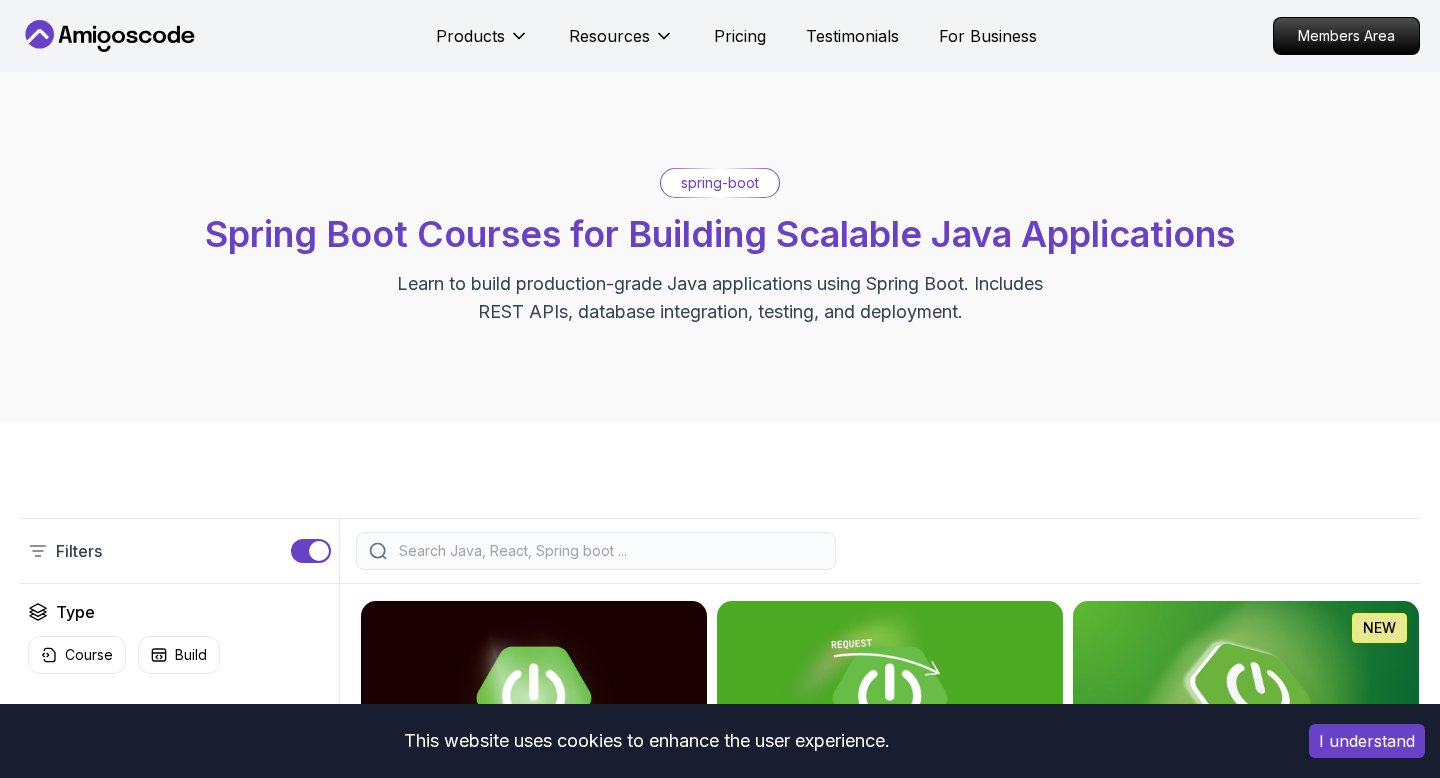 scroll, scrollTop: 0, scrollLeft: 0, axis: both 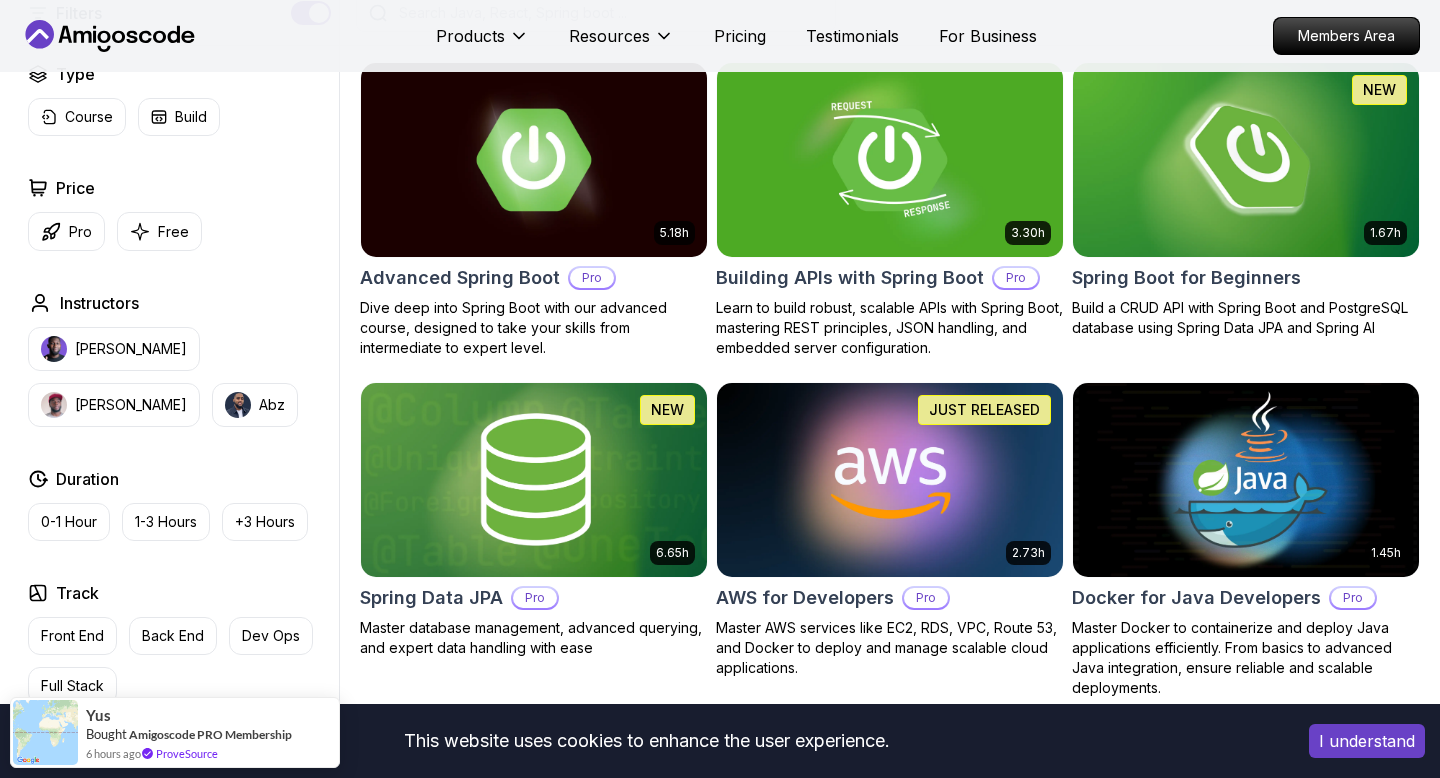 click on "This website uses cookies to enhance the user experience. I understand Products Resources Pricing Testimonials For Business Members Area Products Resources Pricing Testimonials For Business Members Area spring-boot Spring Boot Courses for Building Scalable Java Applications Learn to build production-grade Java applications using Spring Boot. Includes REST APIs, database integration, testing, and deployment. Filters Filters Type Course Build Price Pro Free Instructors [PERSON_NAME] [PERSON_NAME] Duration 0-1 Hour 1-3 Hours +3 Hours Track Front End Back End Dev Ops Full Stack Level Junior Mid-level Senior 5.18h Advanced Spring Boot Pro Dive deep into Spring Boot with our advanced course, designed to take your skills from intermediate to expert level. 3.30h Building APIs with Spring Boot Pro Learn to build robust, scalable APIs with Spring Boot, mastering REST principles, JSON handling, and embedded server configuration. 1.67h NEW Spring Boot for Beginners 6.65h NEW Spring Data JPA Pro 2.73h JUST RELEASED Pro 1.45h" at bounding box center [720, 1095] 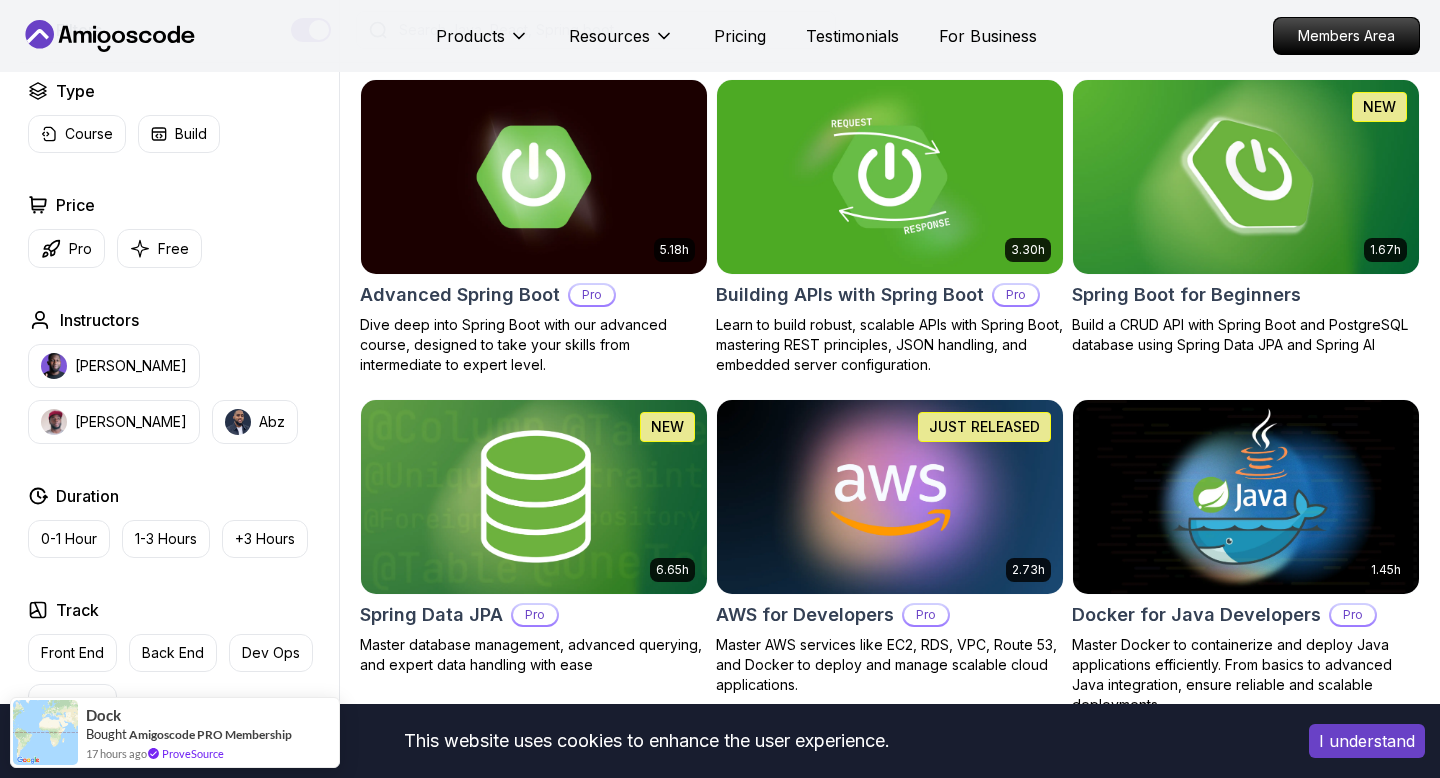 scroll, scrollTop: 491, scrollLeft: 0, axis: vertical 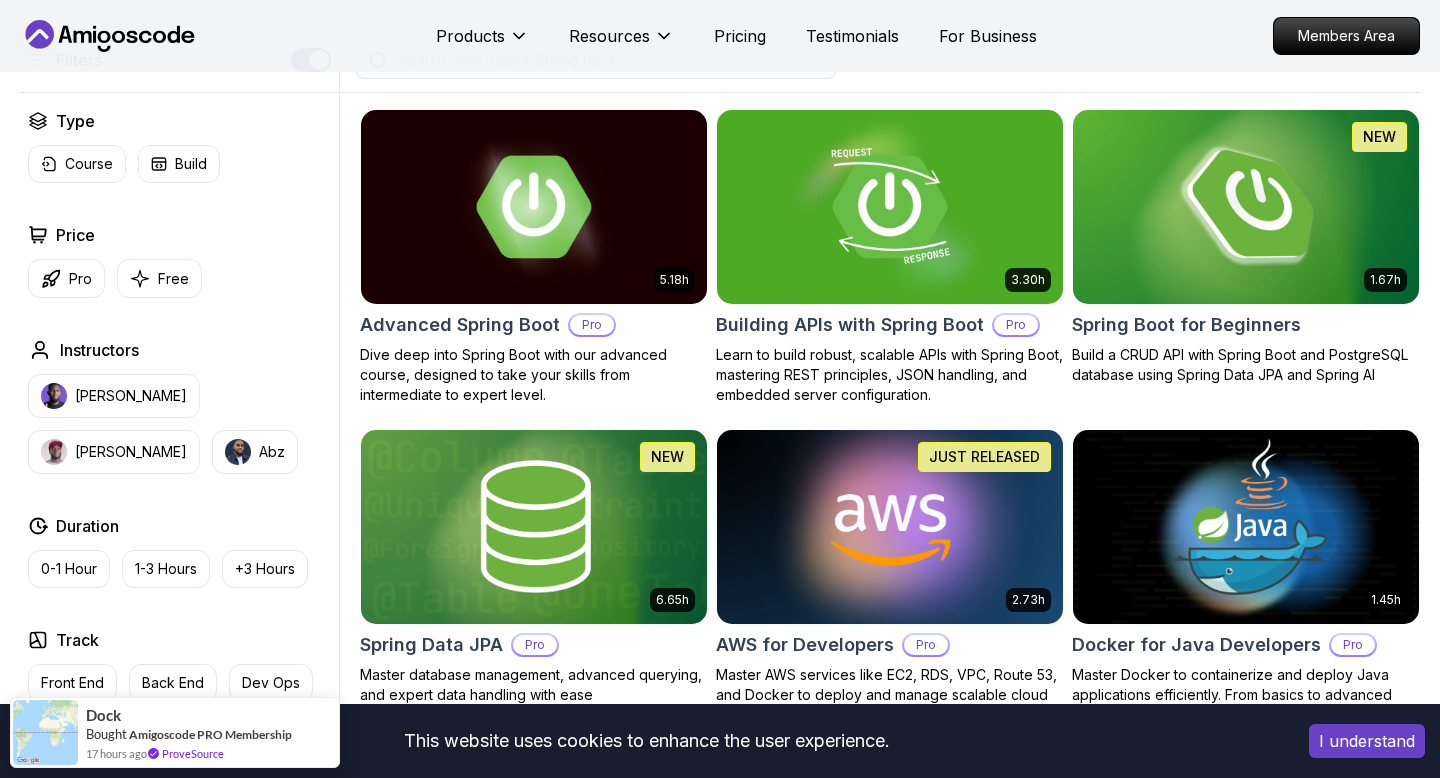 click at bounding box center [1245, 206] 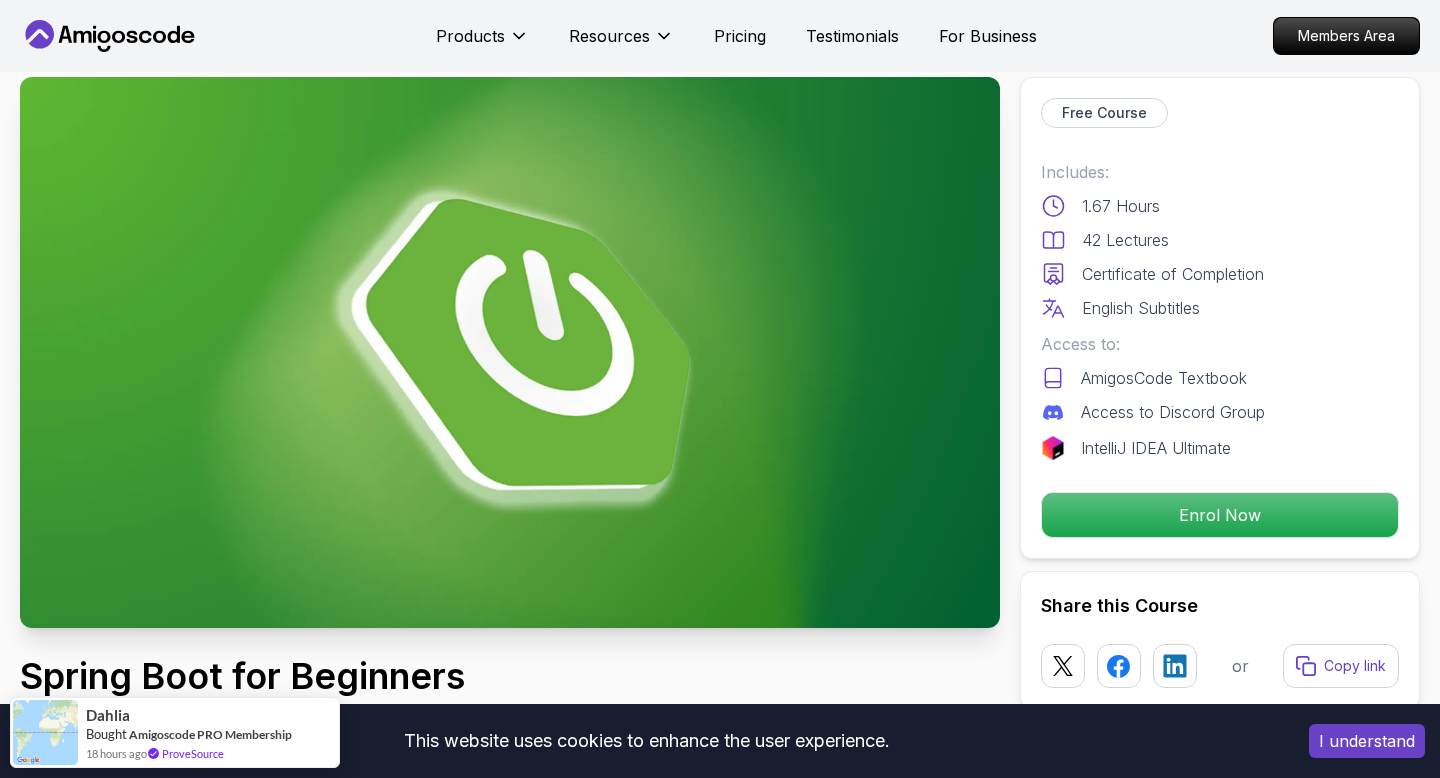 scroll, scrollTop: 0, scrollLeft: 0, axis: both 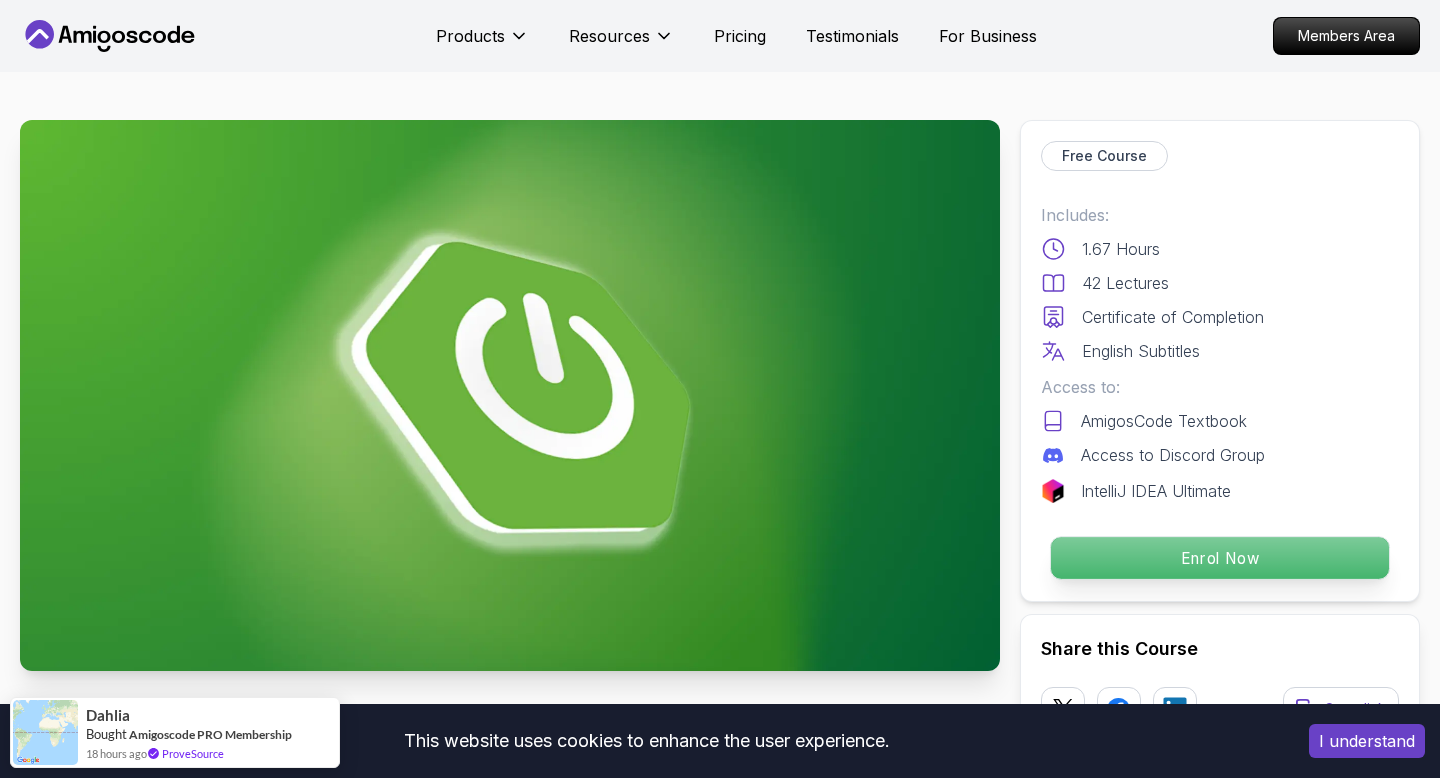 click on "Enrol Now" at bounding box center [1220, 558] 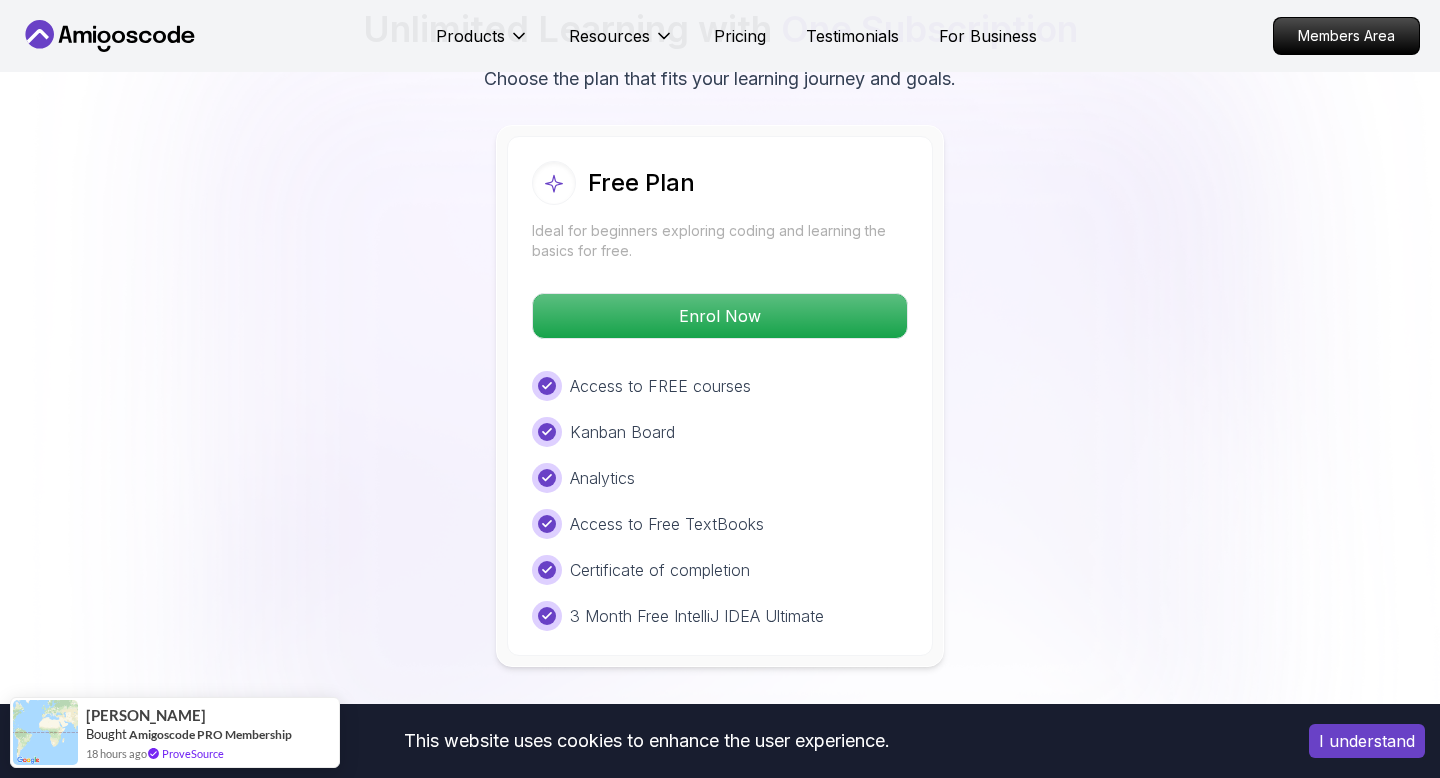 scroll, scrollTop: 3987, scrollLeft: 0, axis: vertical 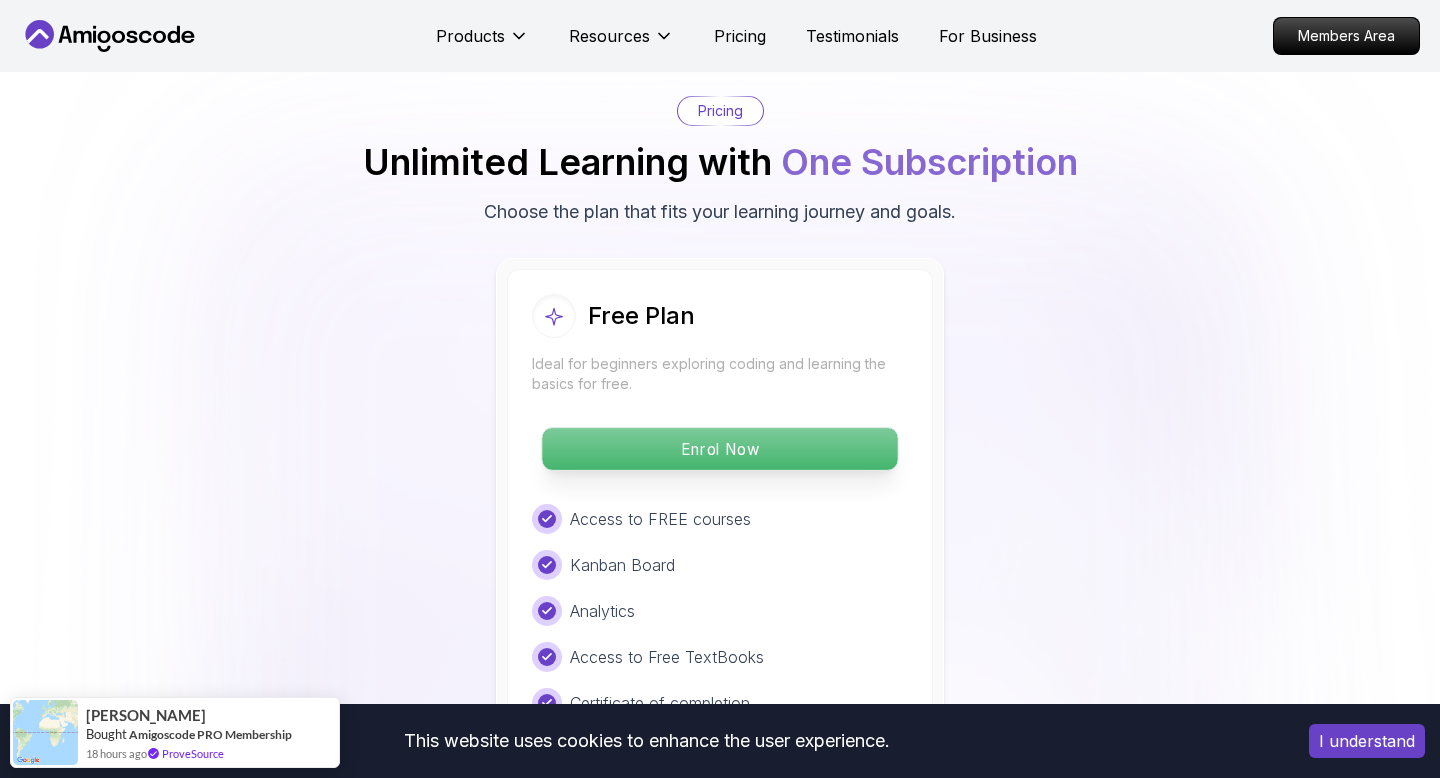 click on "Enrol Now" at bounding box center (719, 449) 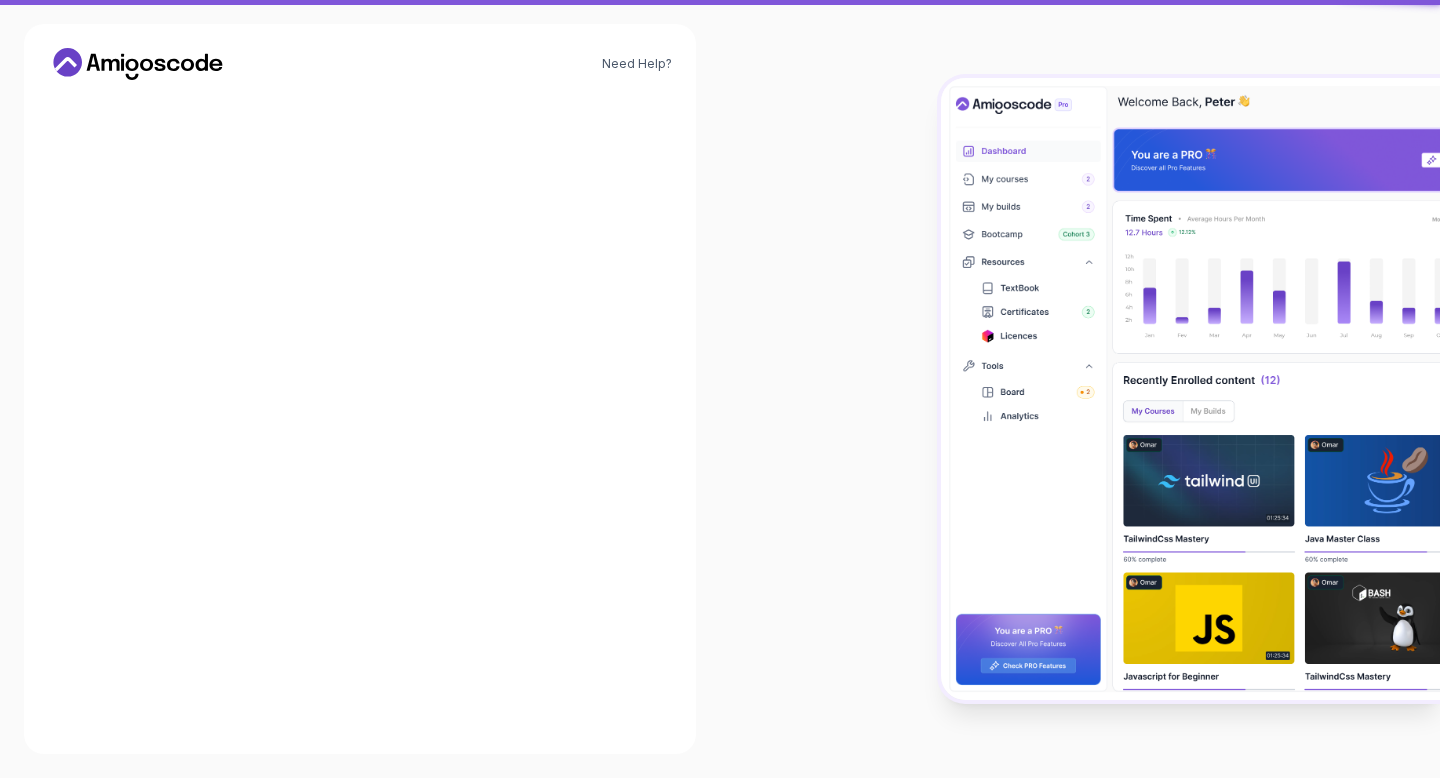 scroll, scrollTop: 0, scrollLeft: 0, axis: both 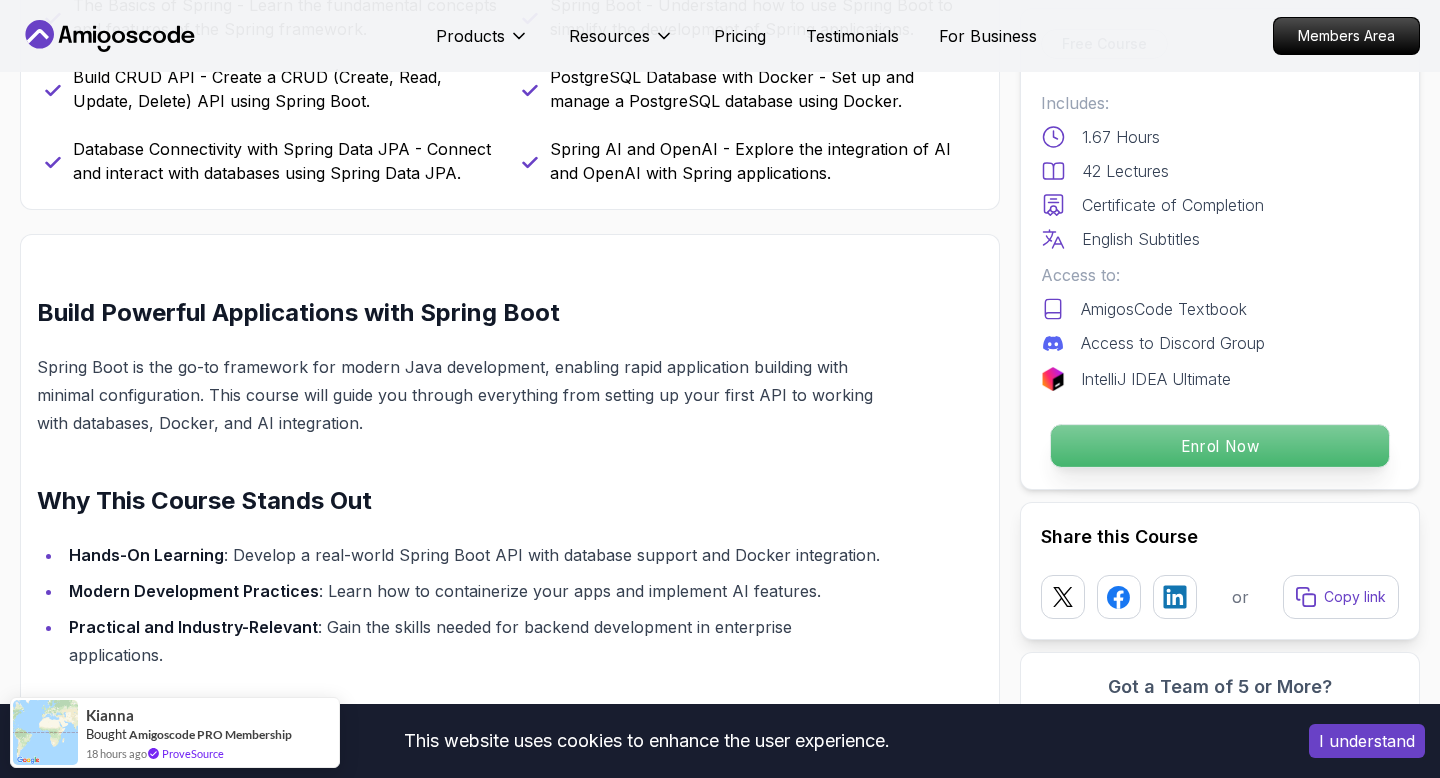 click on "Enrol Now" at bounding box center (1220, 446) 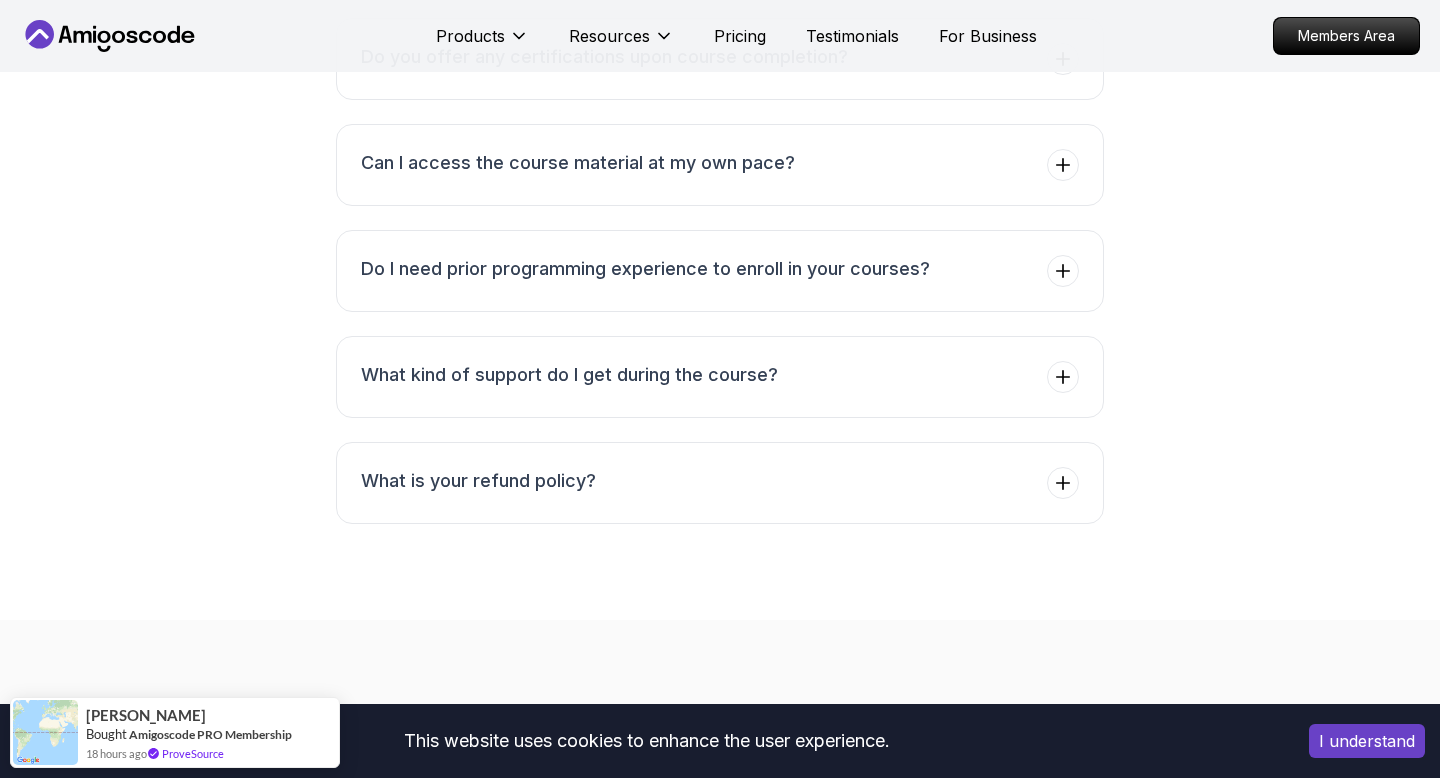 scroll, scrollTop: 8292, scrollLeft: 0, axis: vertical 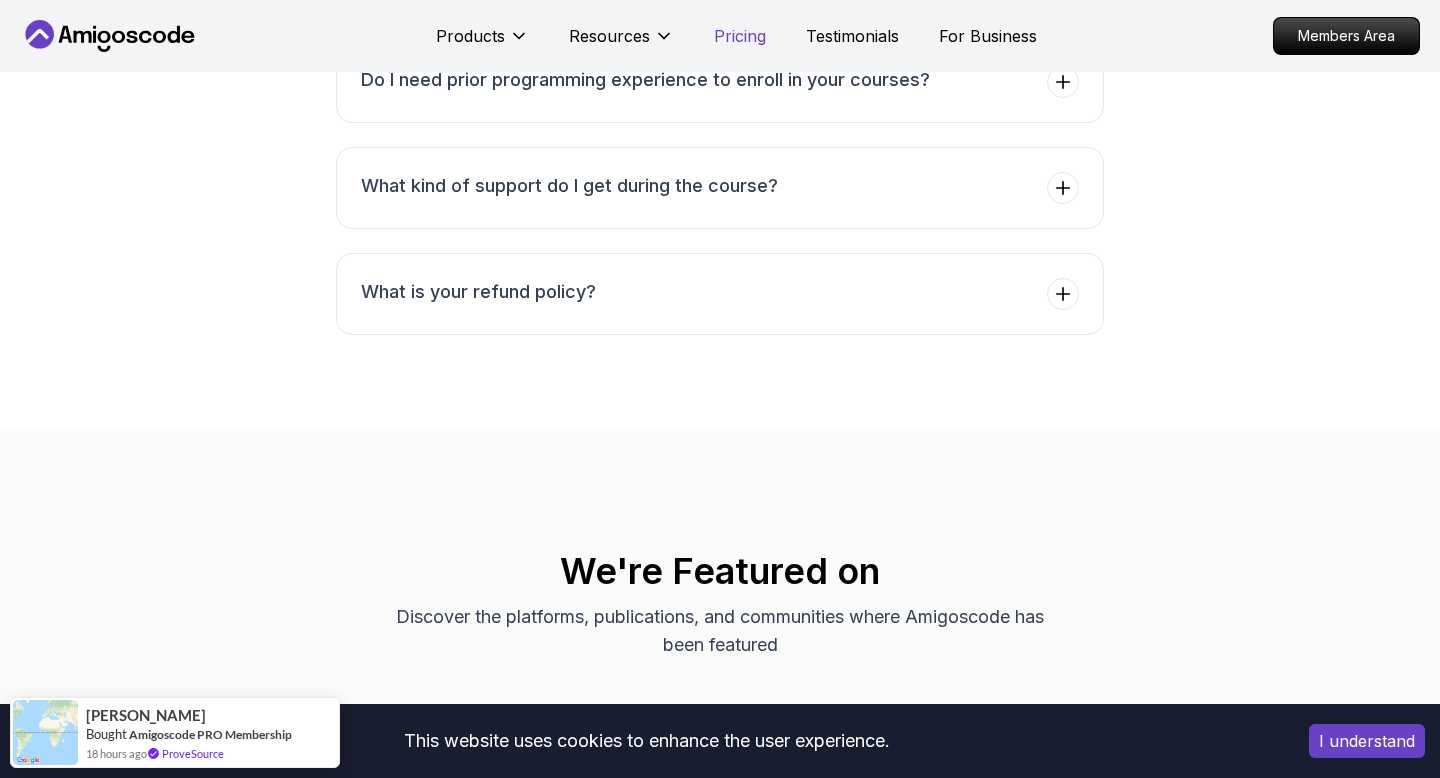 click on "Pricing" at bounding box center [740, 36] 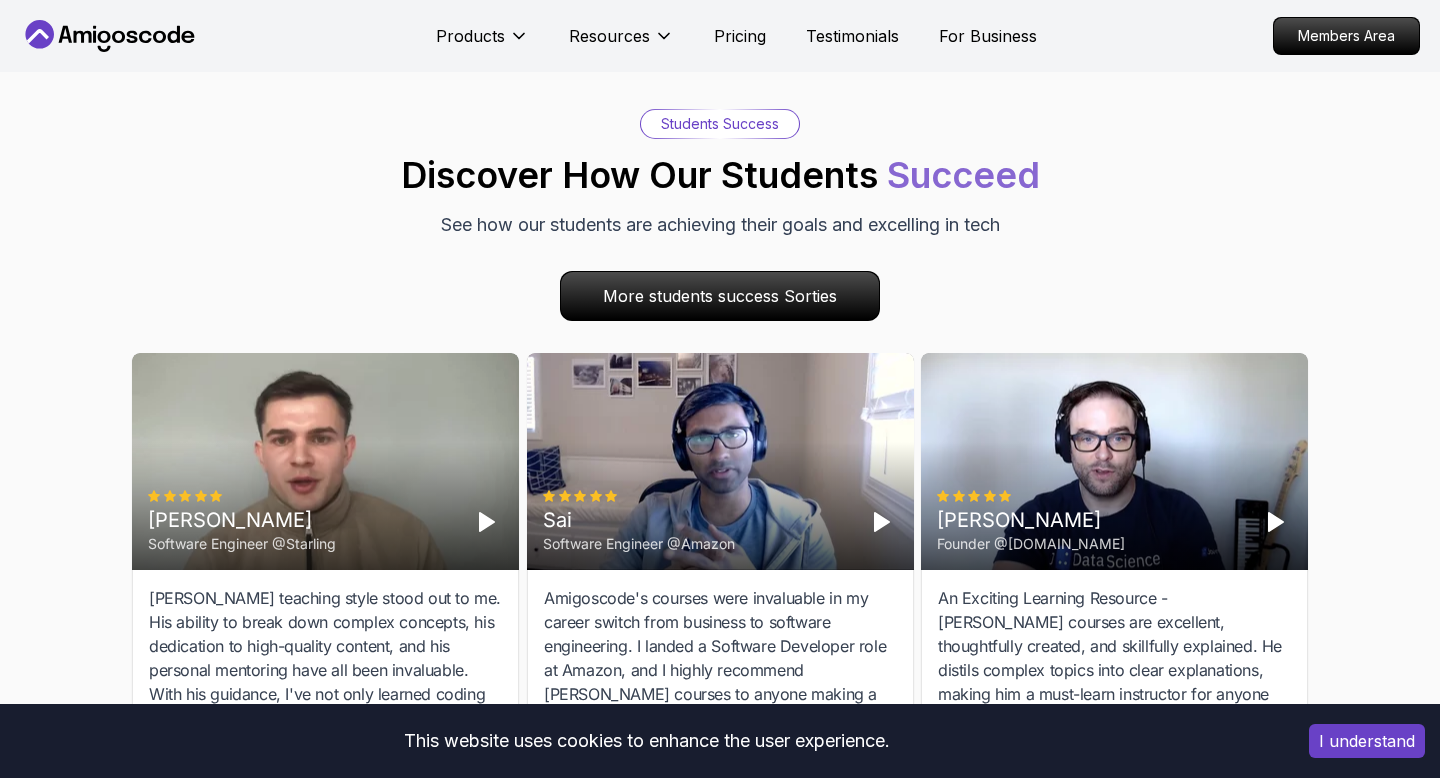 scroll, scrollTop: 5830, scrollLeft: 0, axis: vertical 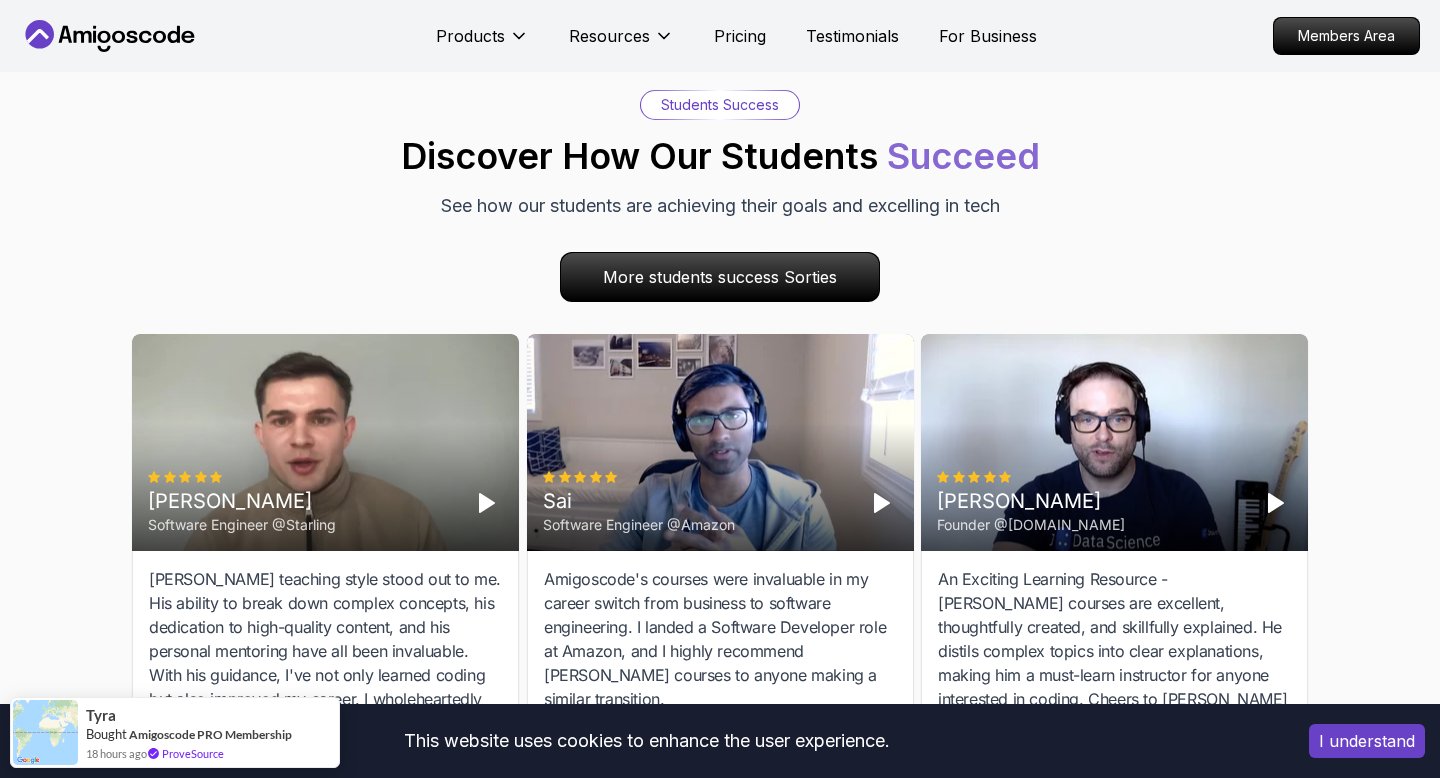 click on "Sai    Software Engineer @Amazon" at bounding box center [720, 442] 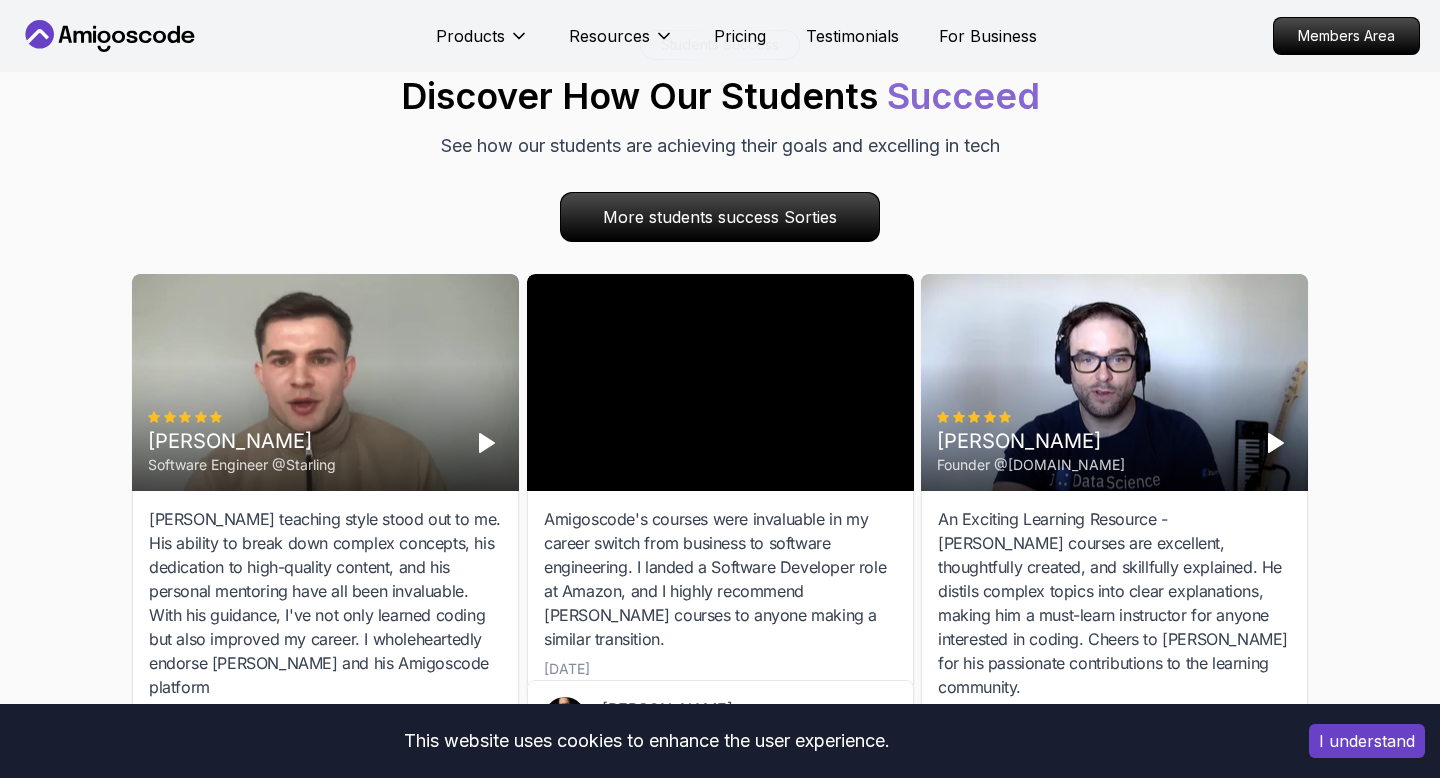 scroll, scrollTop: 5879, scrollLeft: 0, axis: vertical 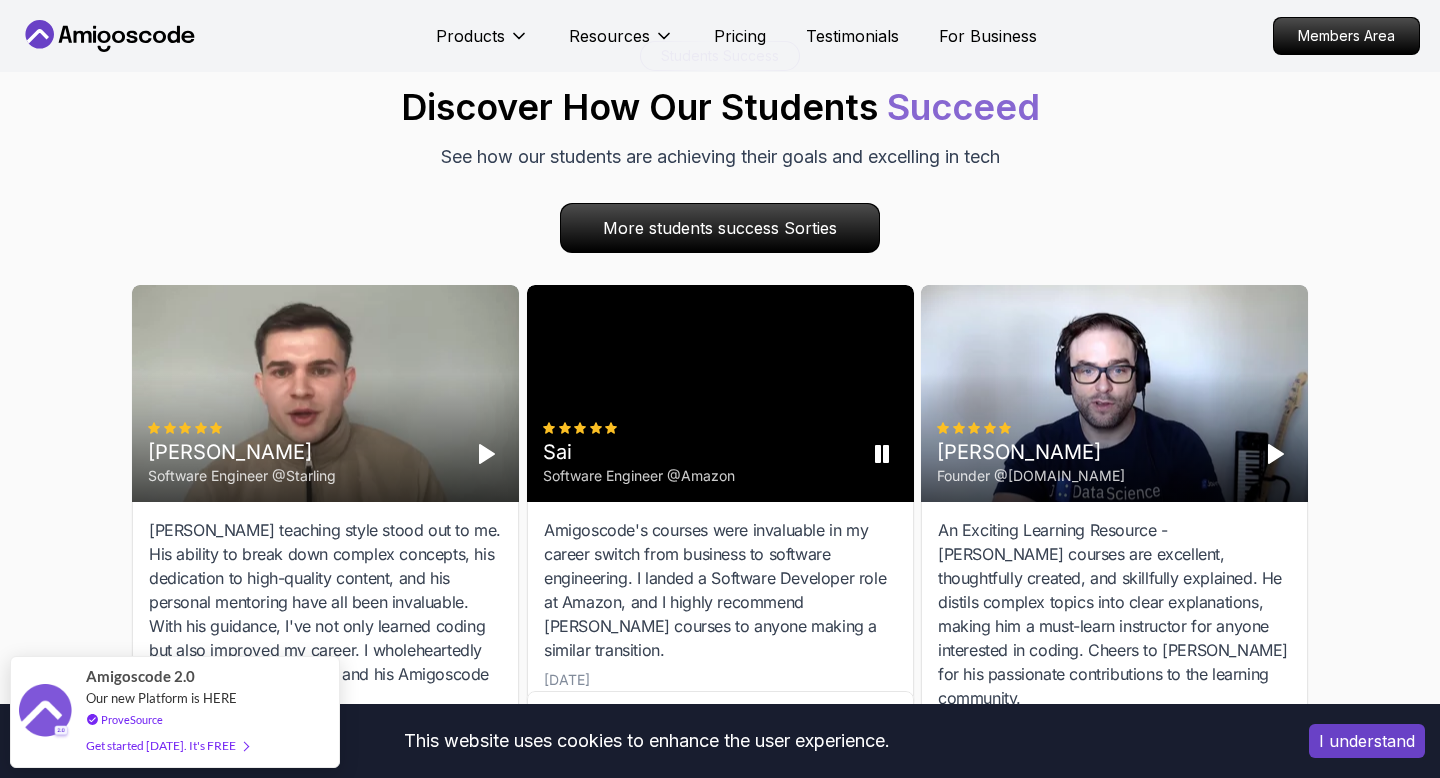click on "Sai    Software Engineer @Amazon" at bounding box center [720, 393] 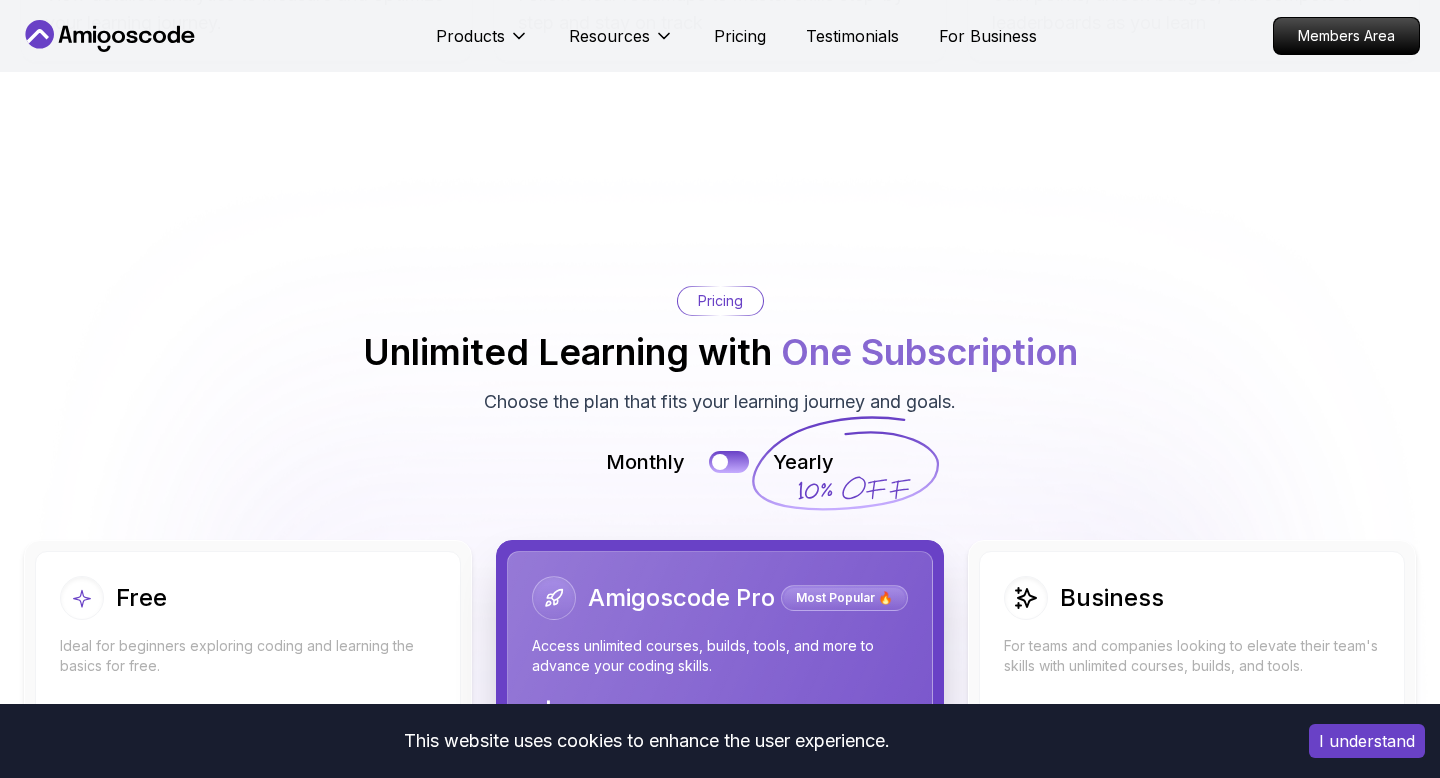 scroll, scrollTop: 4254, scrollLeft: 0, axis: vertical 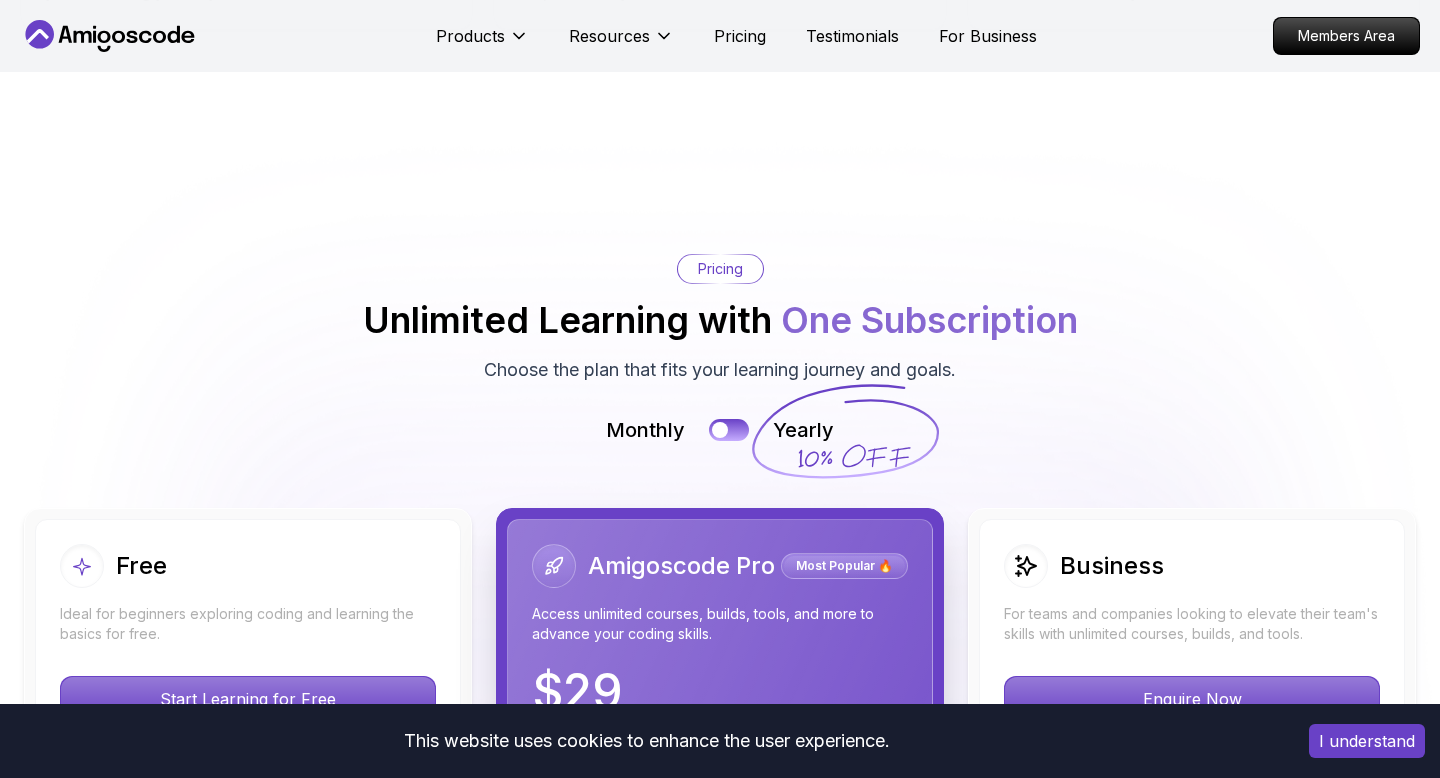 click at bounding box center [720, 848] 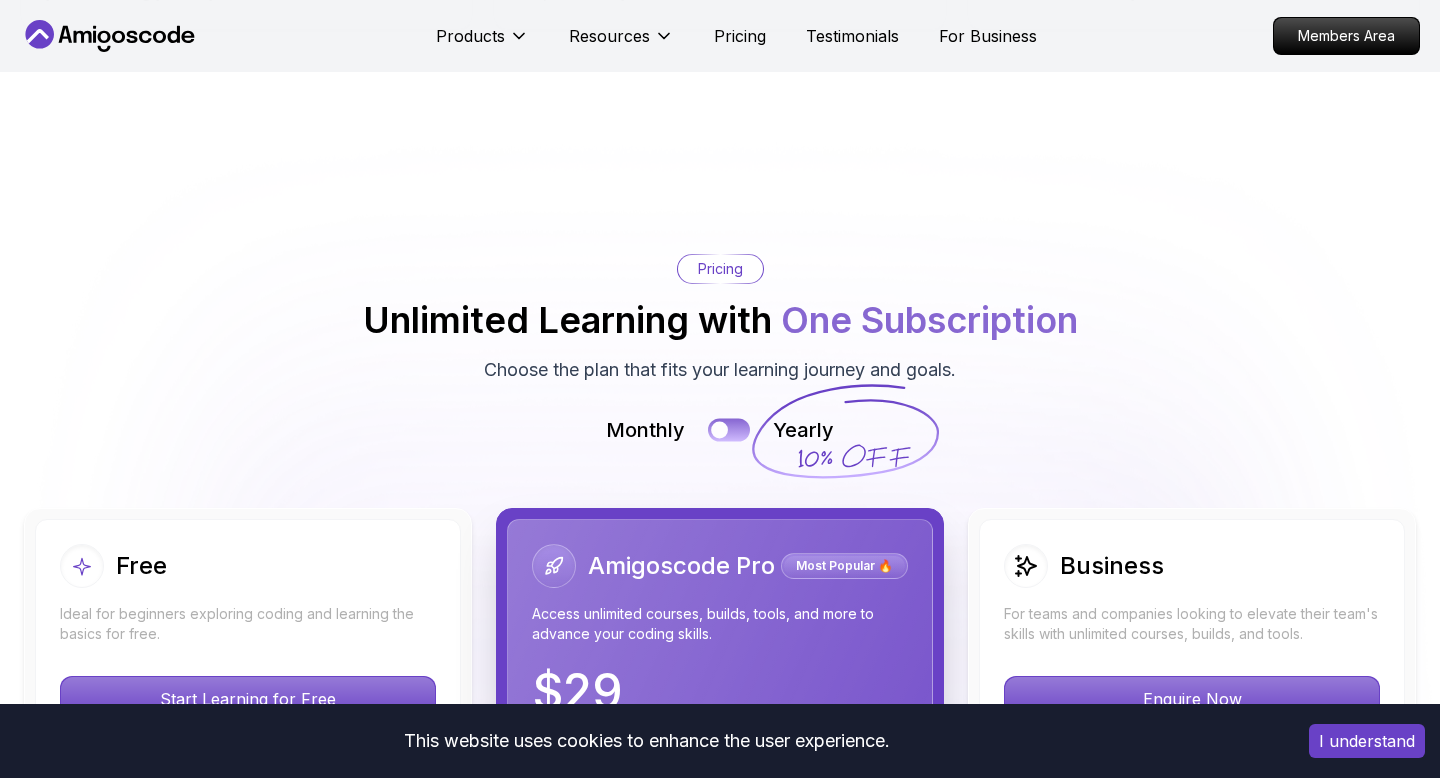 click at bounding box center [729, 430] 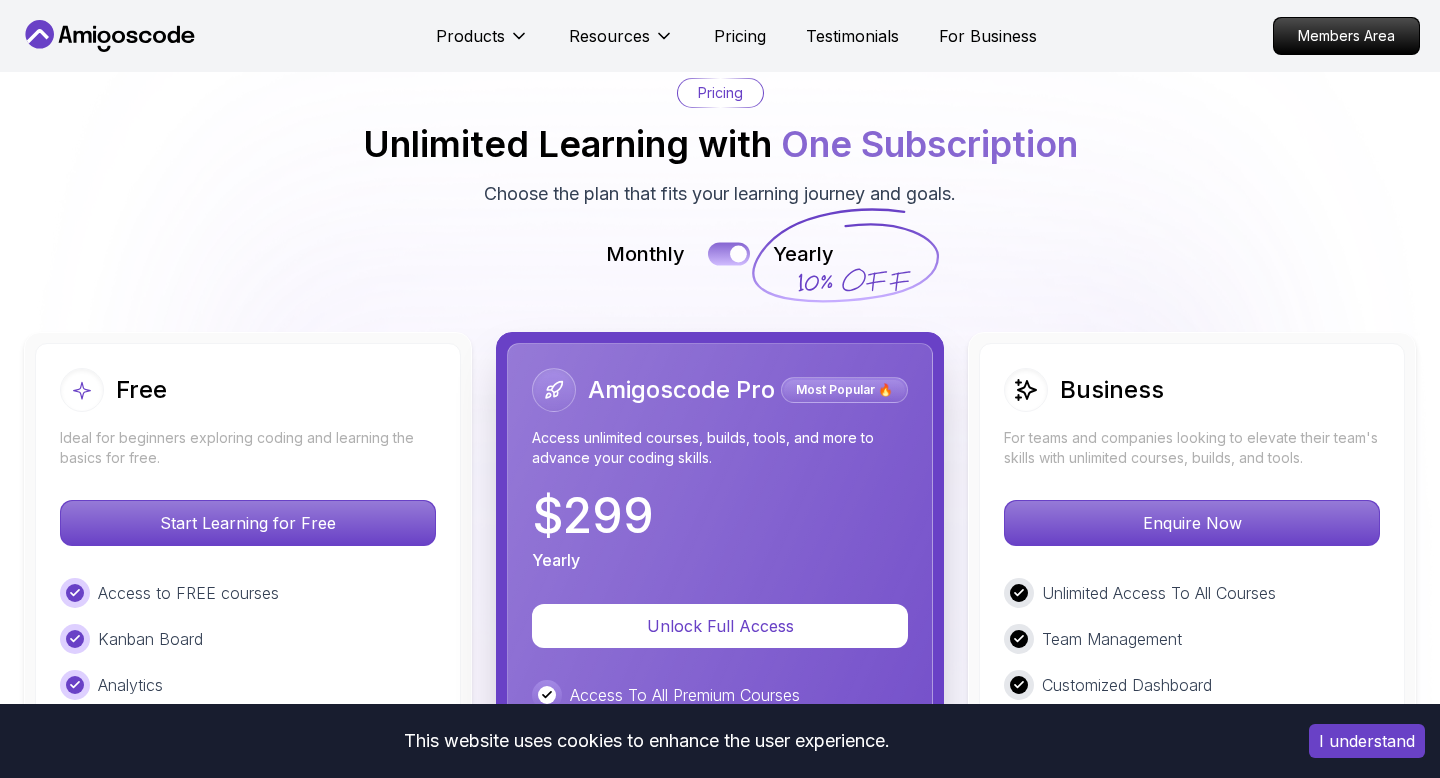 scroll, scrollTop: 4454, scrollLeft: 0, axis: vertical 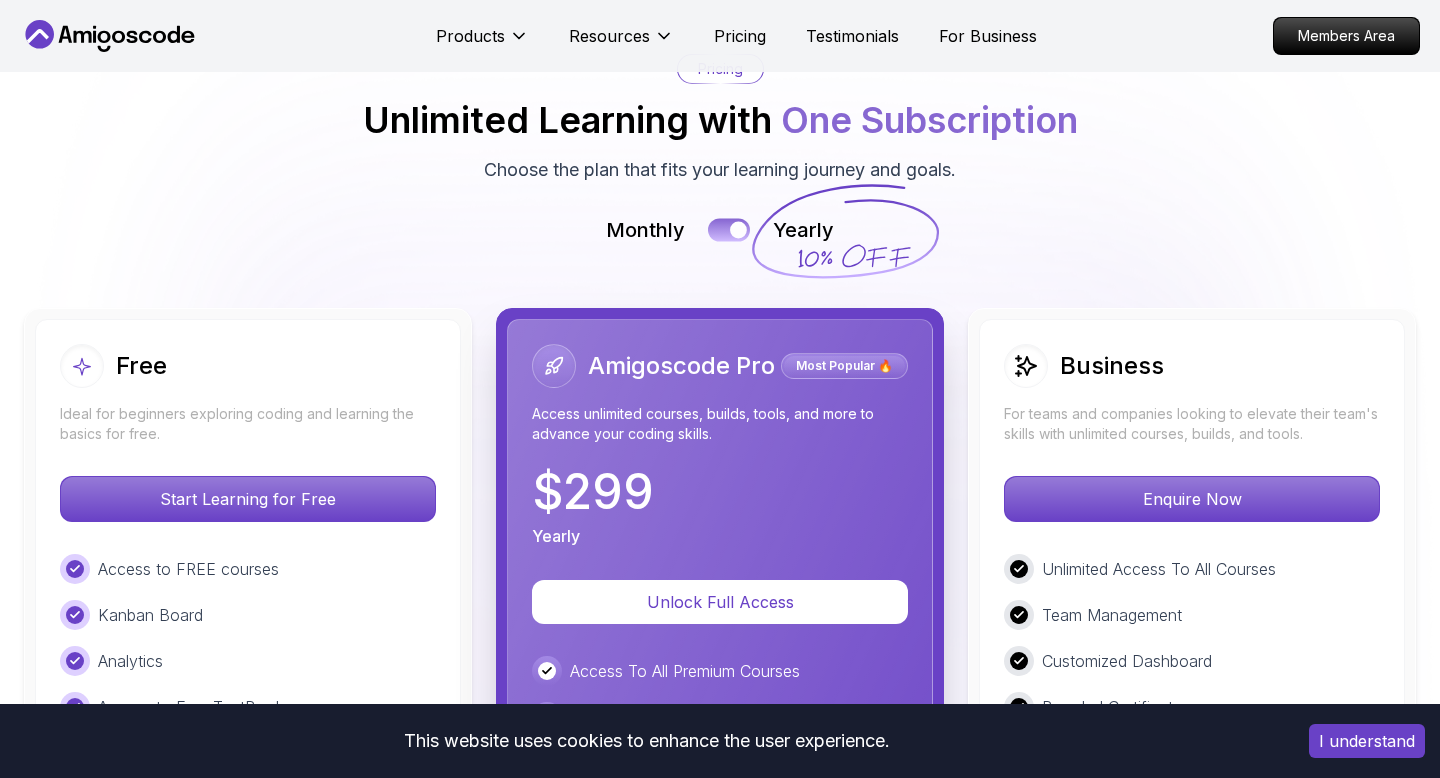 click at bounding box center [729, 230] 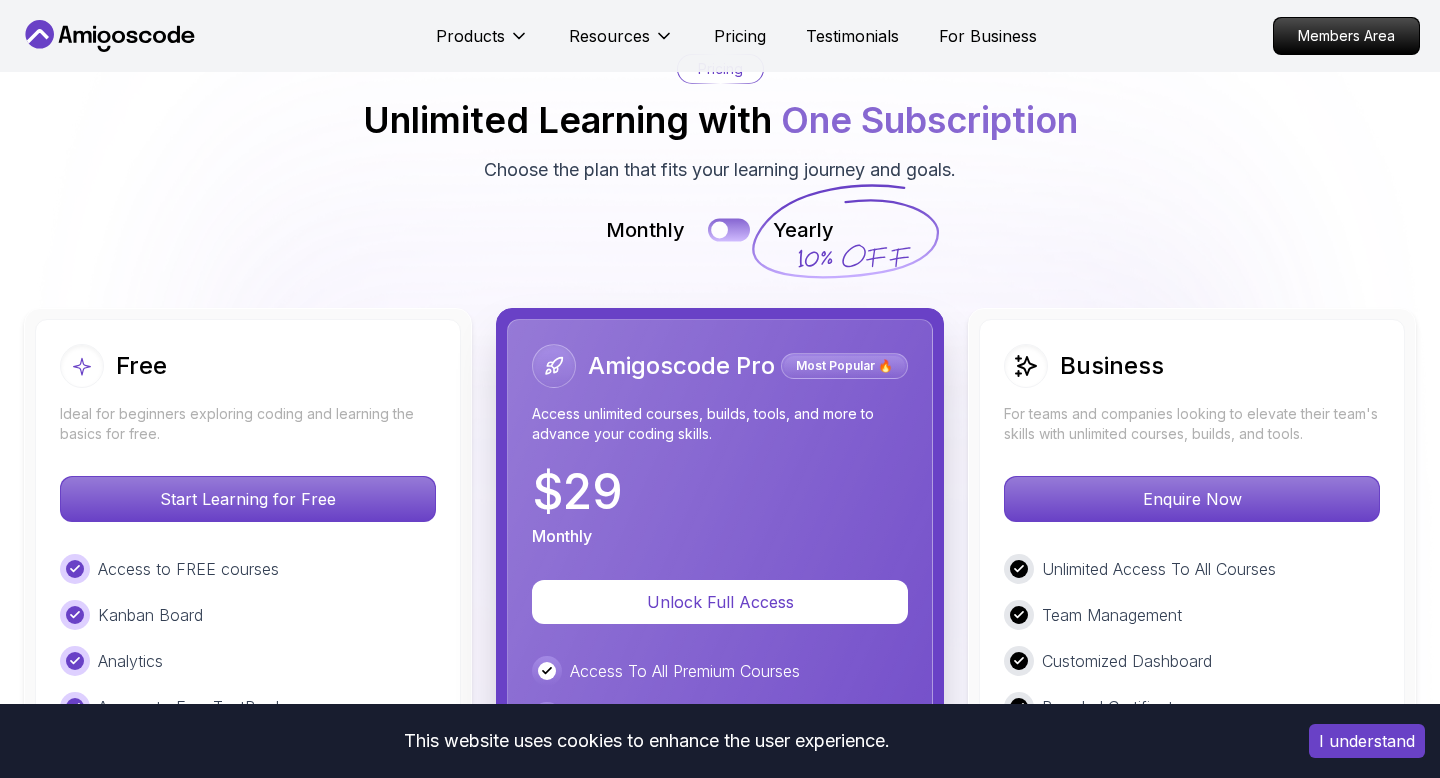 click at bounding box center (729, 230) 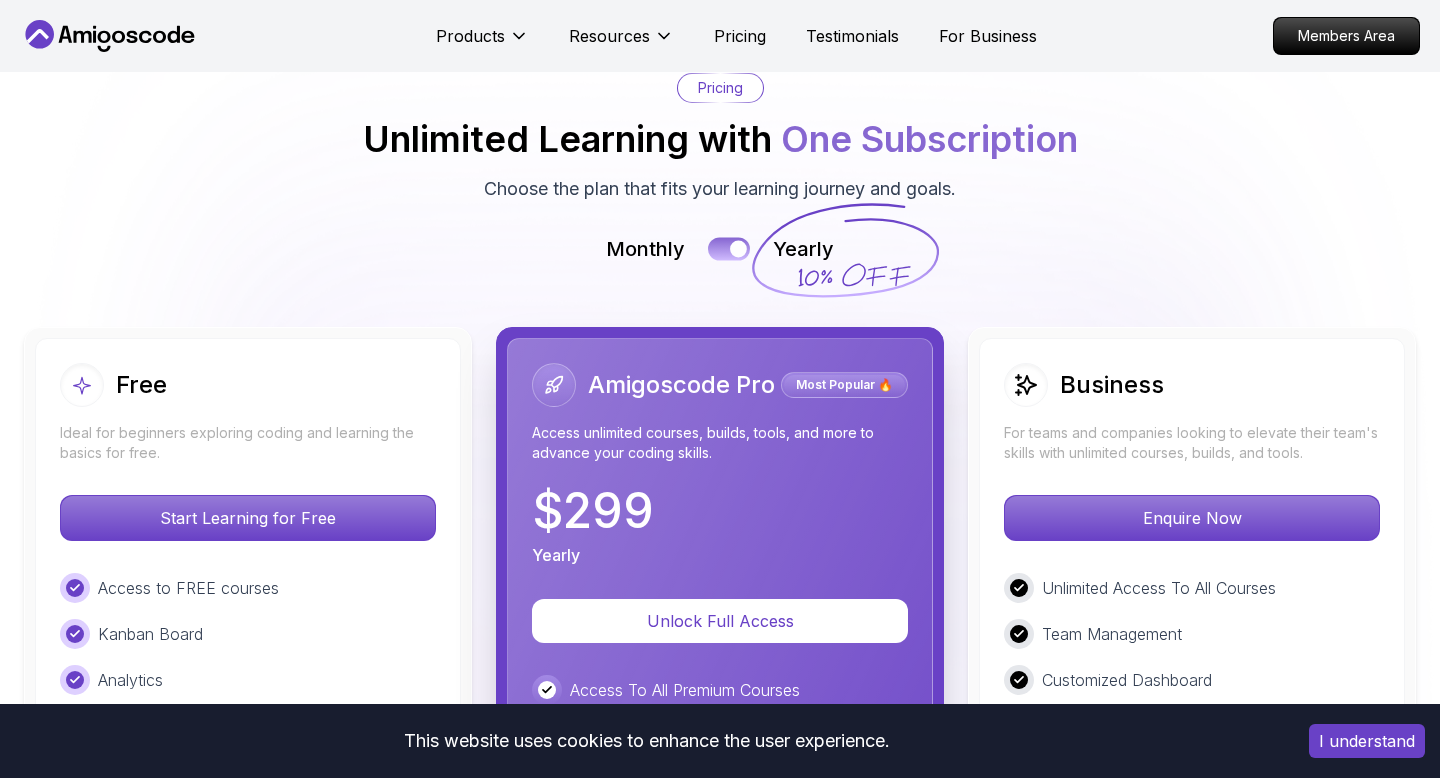 scroll, scrollTop: 4434, scrollLeft: 0, axis: vertical 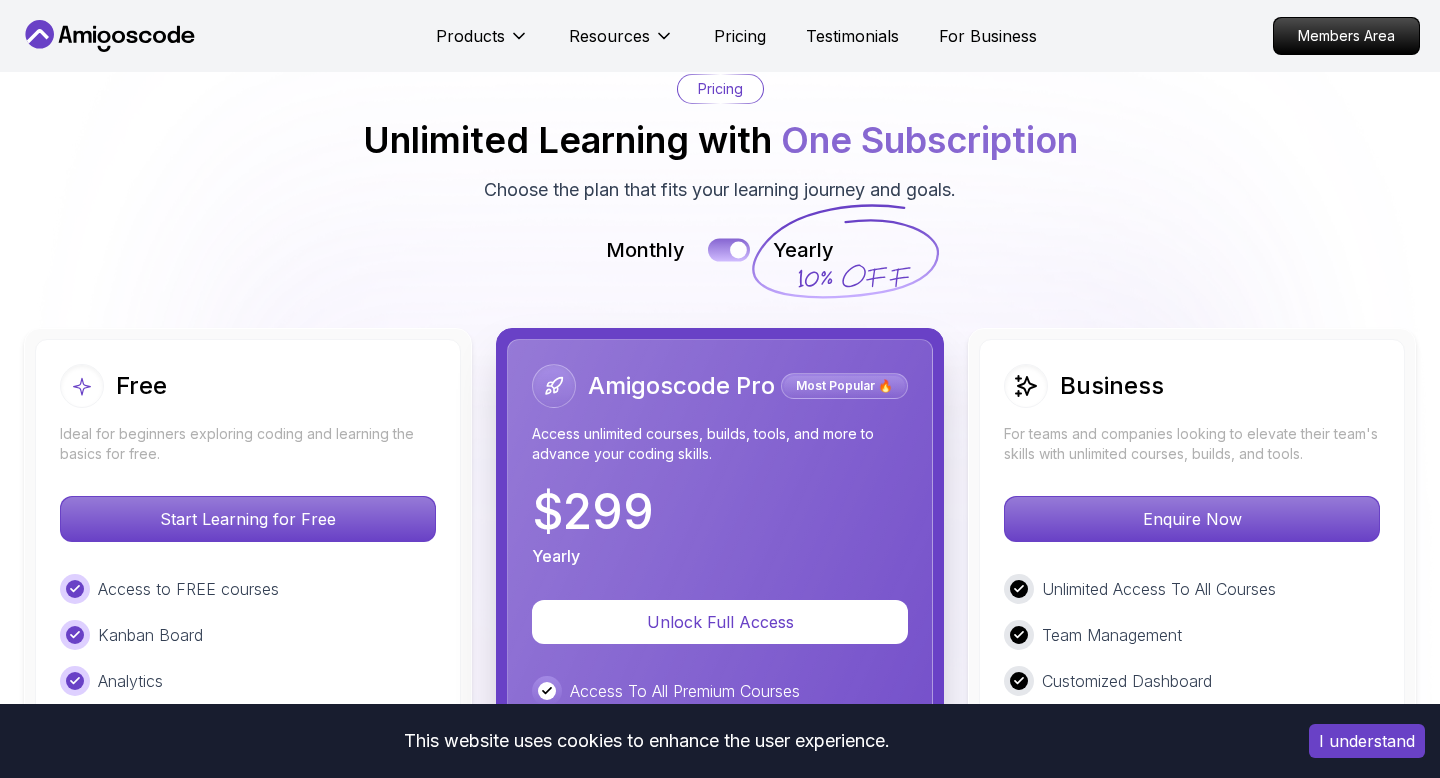 click at bounding box center (729, 250) 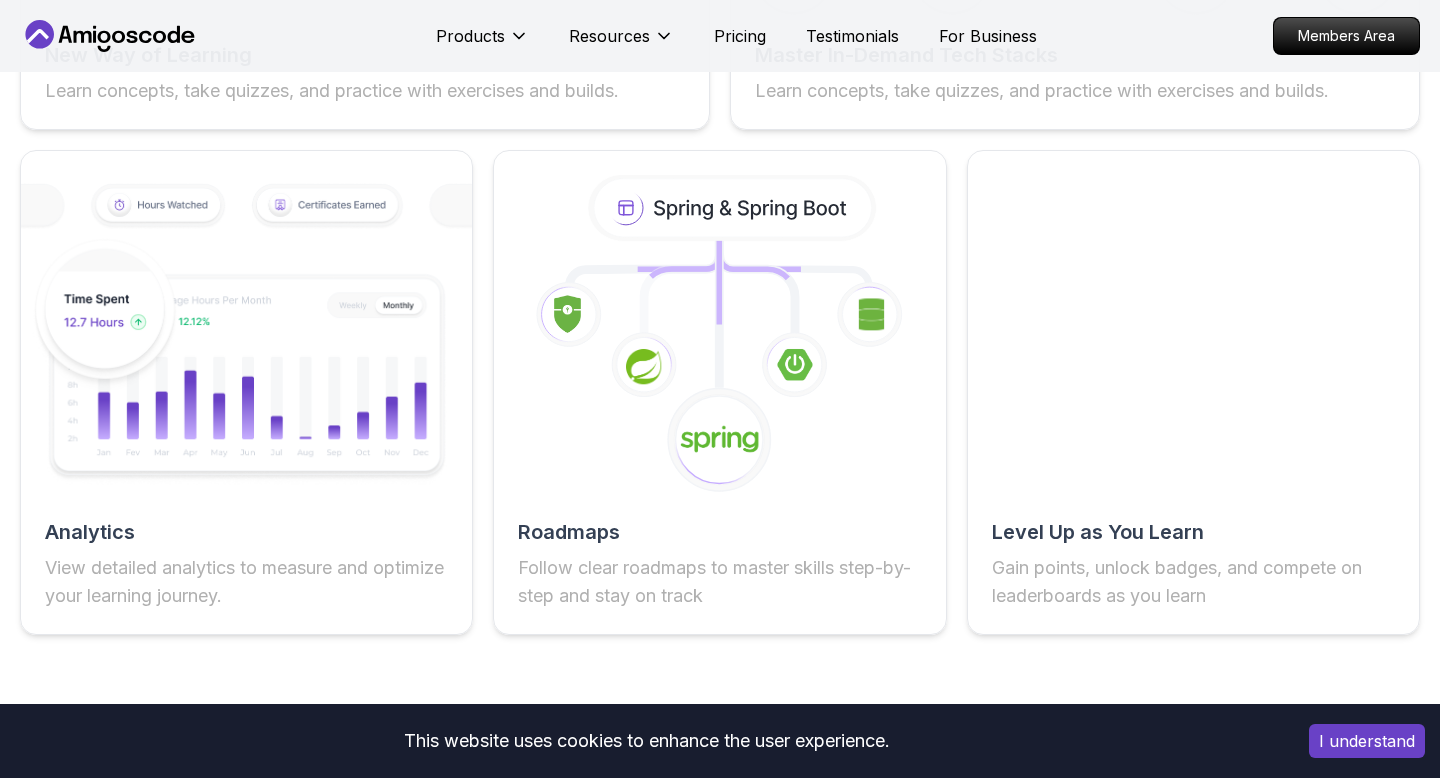 scroll, scrollTop: 3551, scrollLeft: 0, axis: vertical 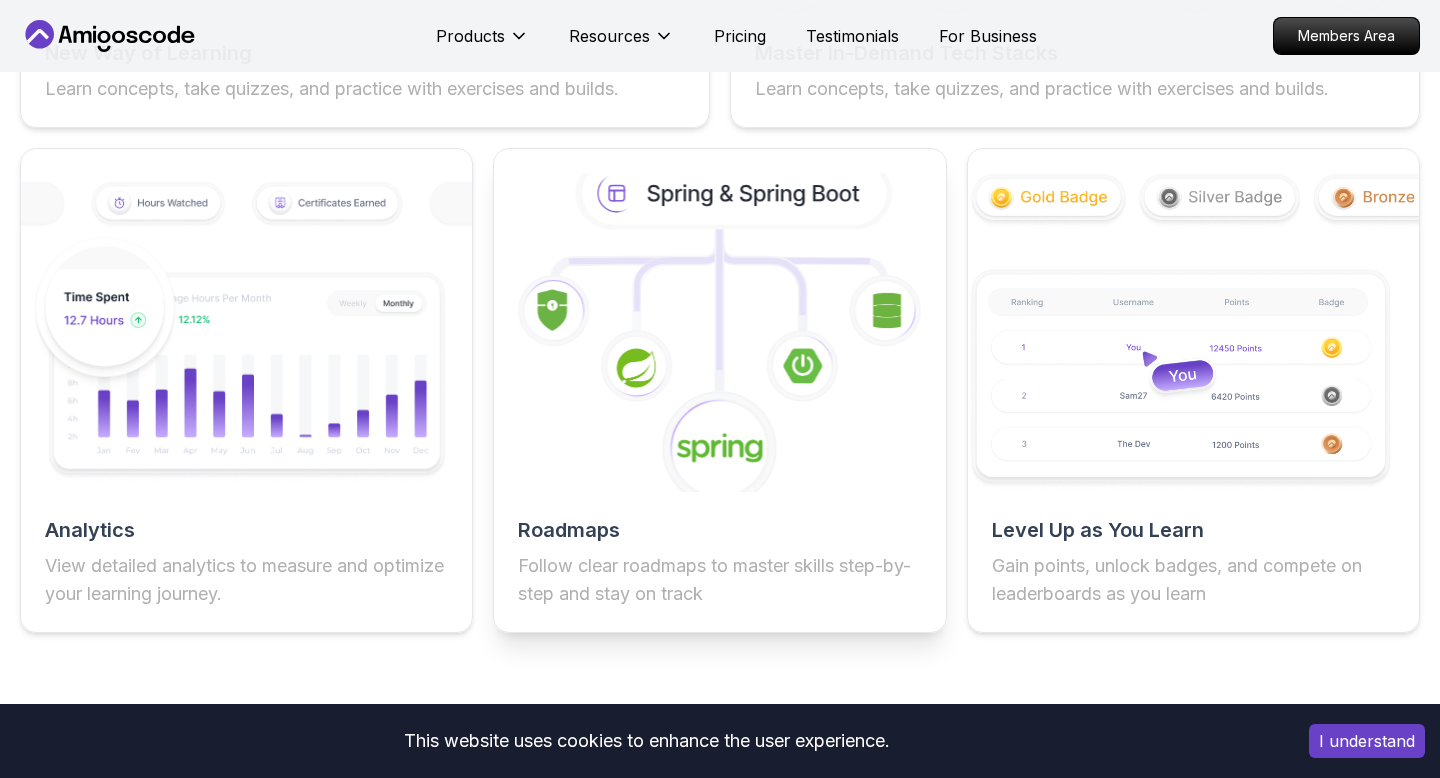 click 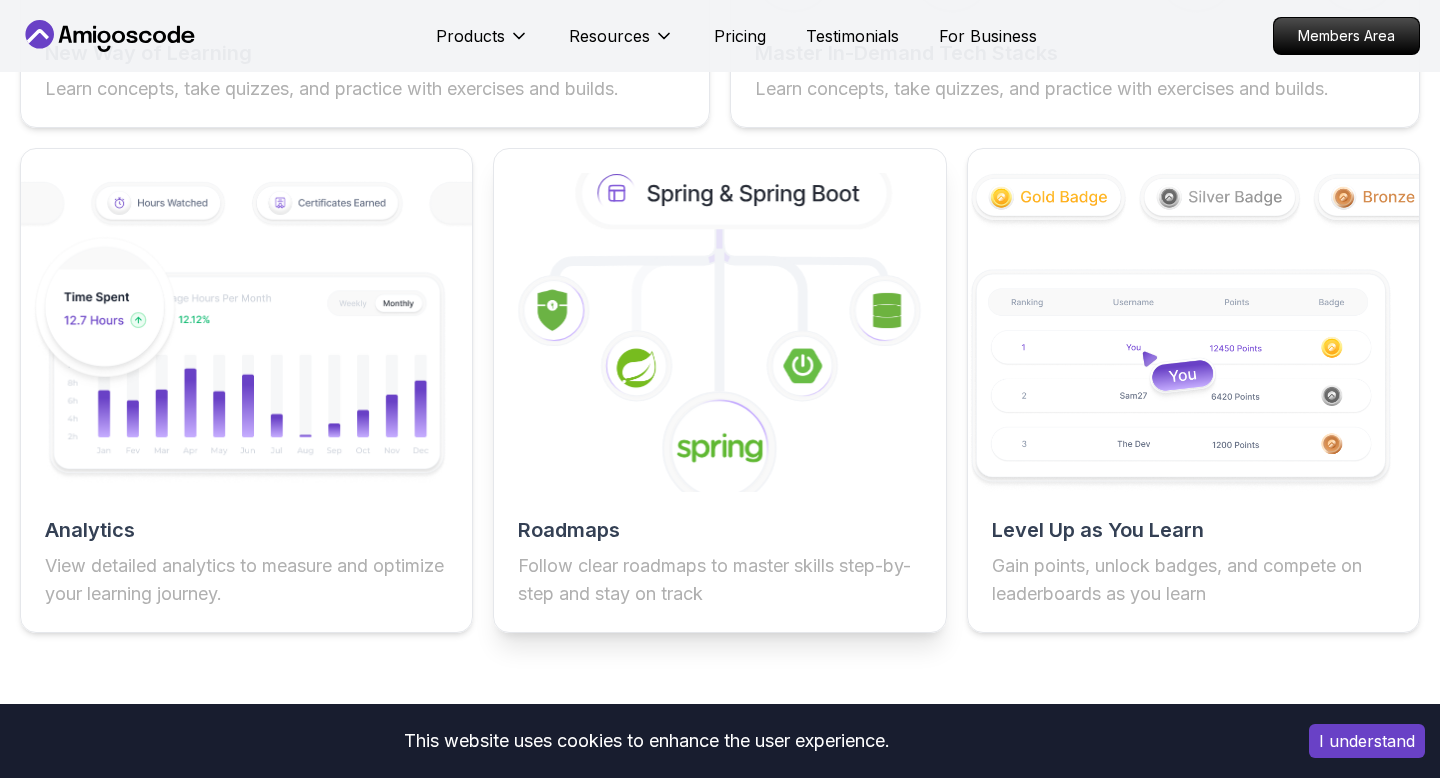 click 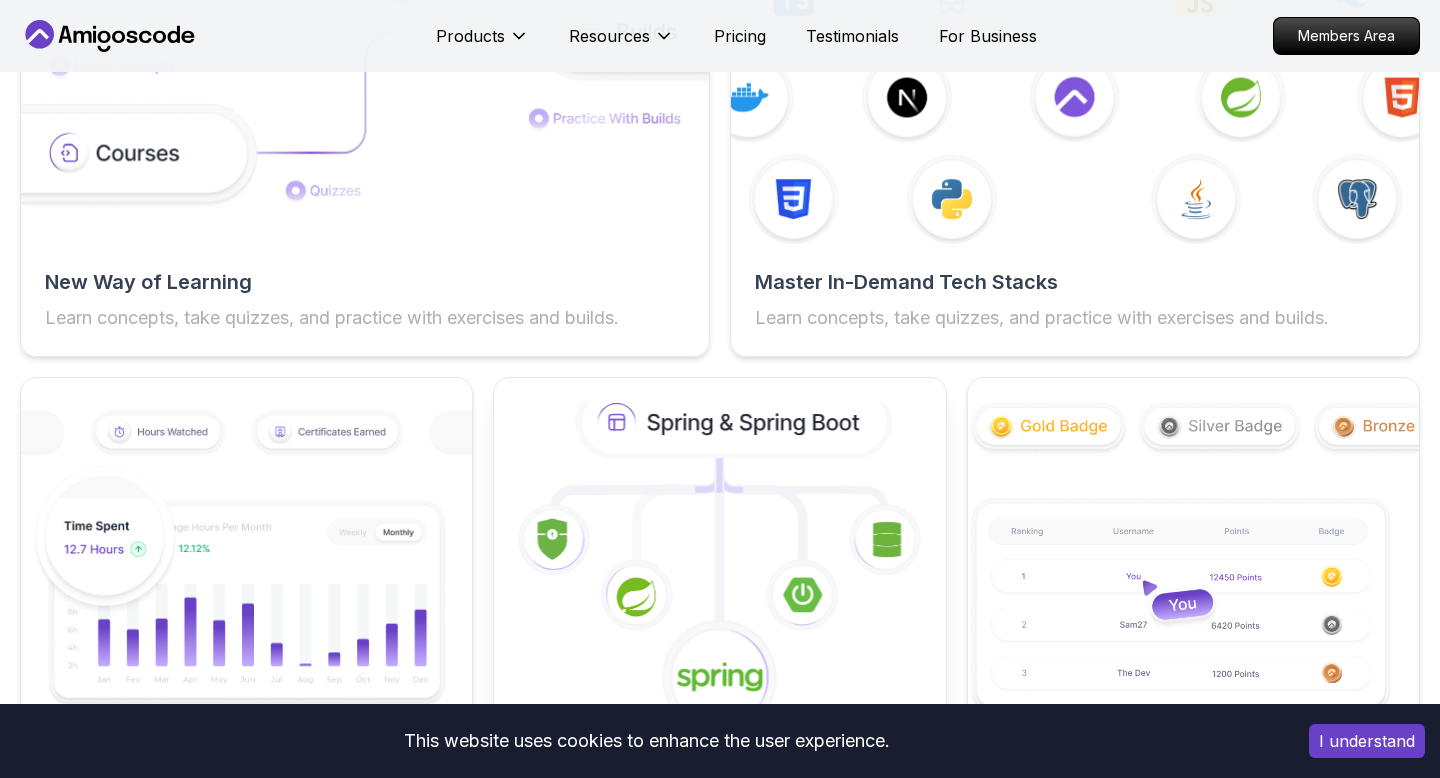 scroll, scrollTop: 2996, scrollLeft: 0, axis: vertical 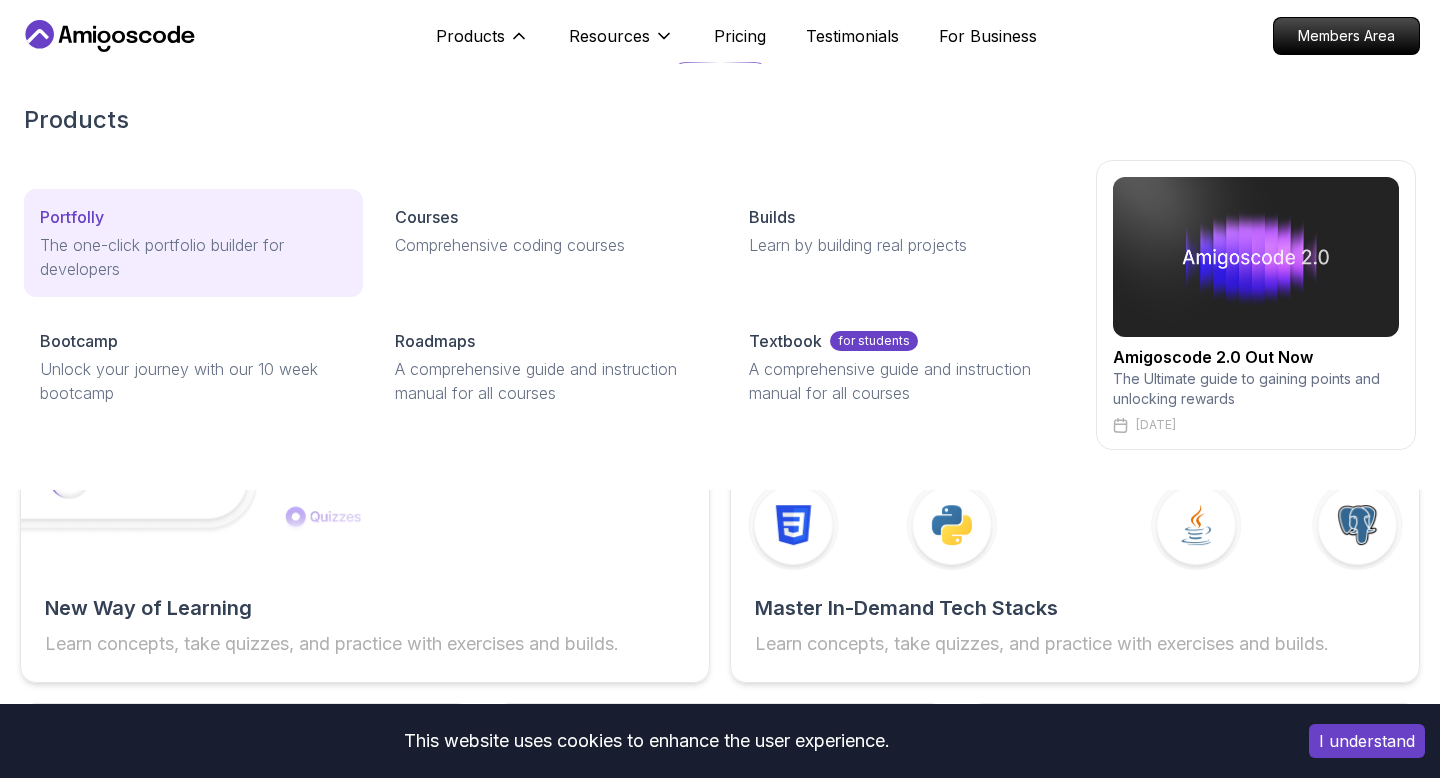 click on "Portfolly" at bounding box center (193, 217) 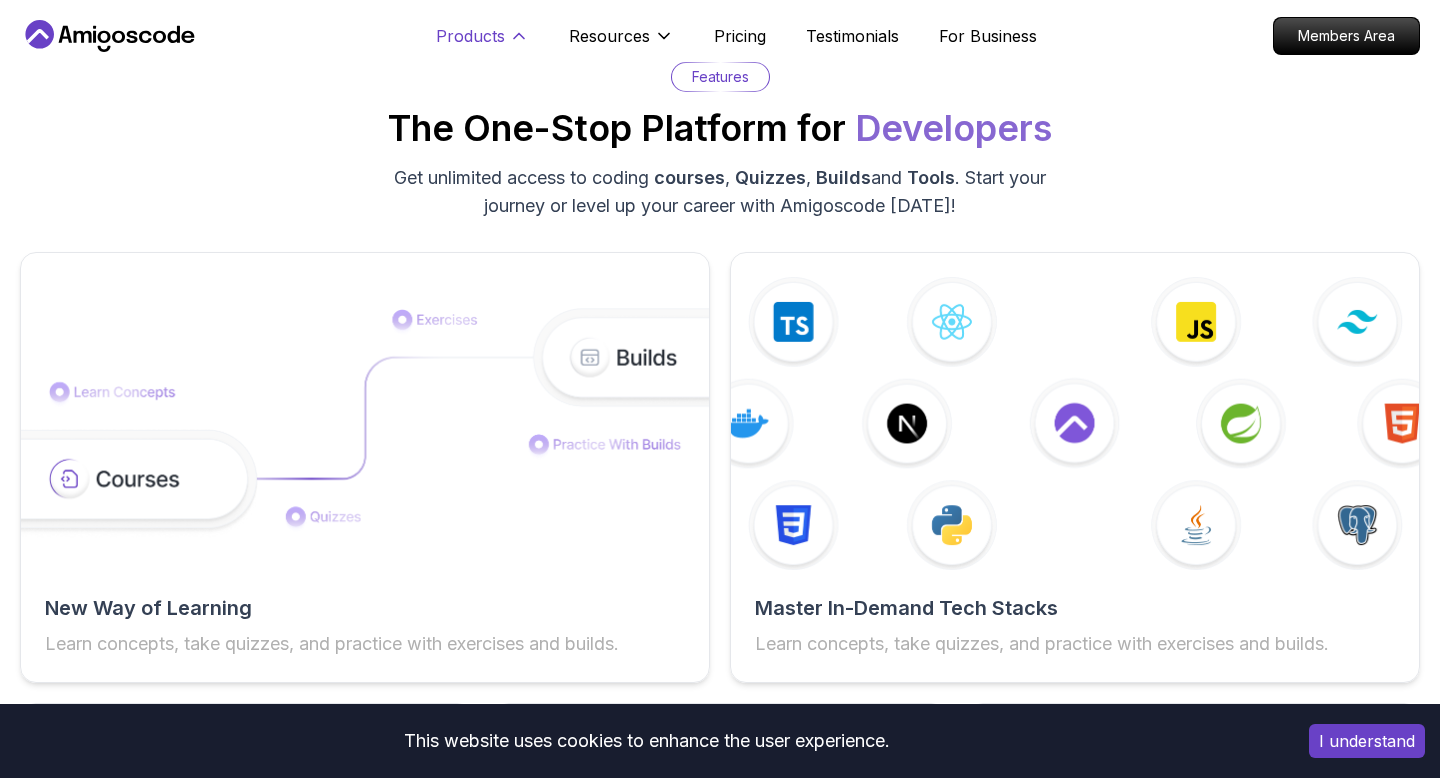 click on "Products" at bounding box center (470, 36) 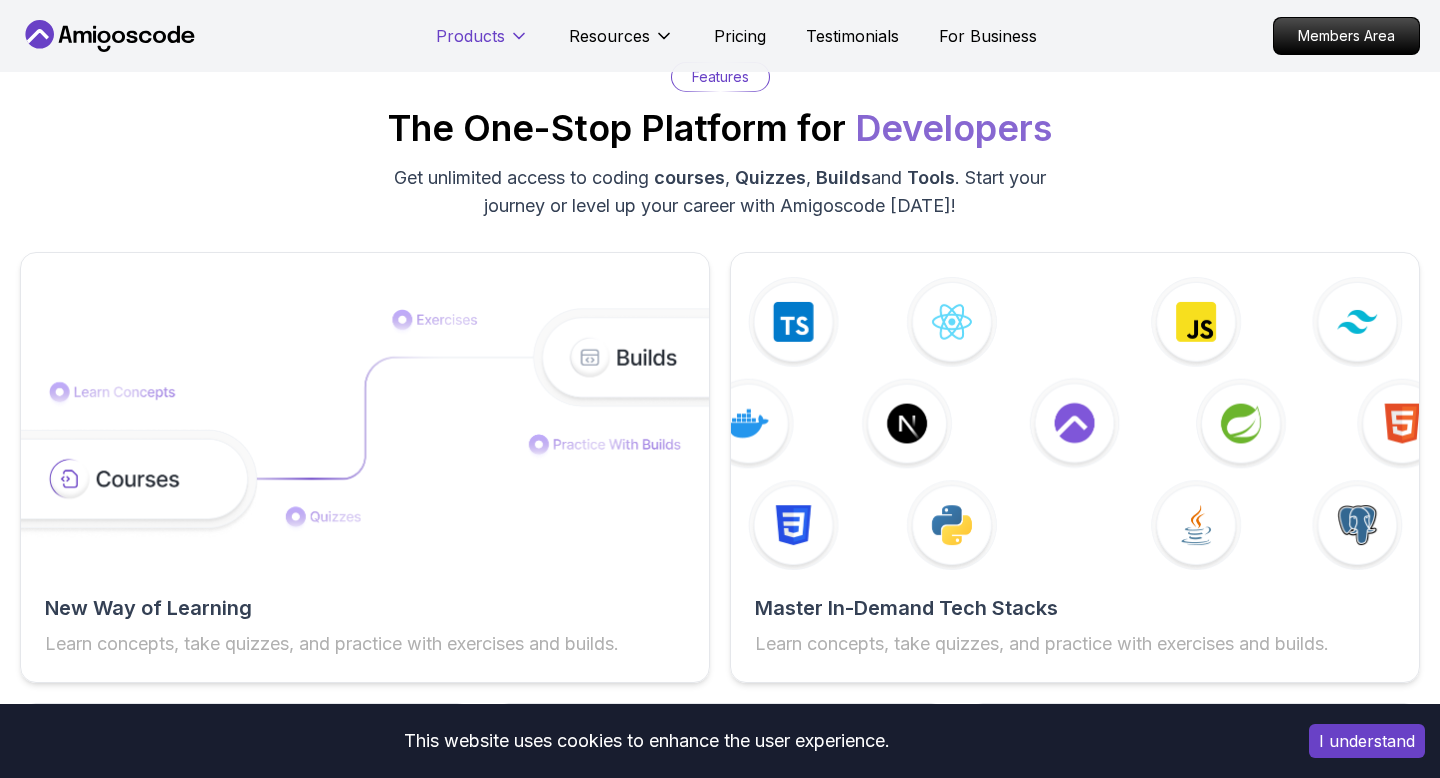 click on "Products" at bounding box center (470, 36) 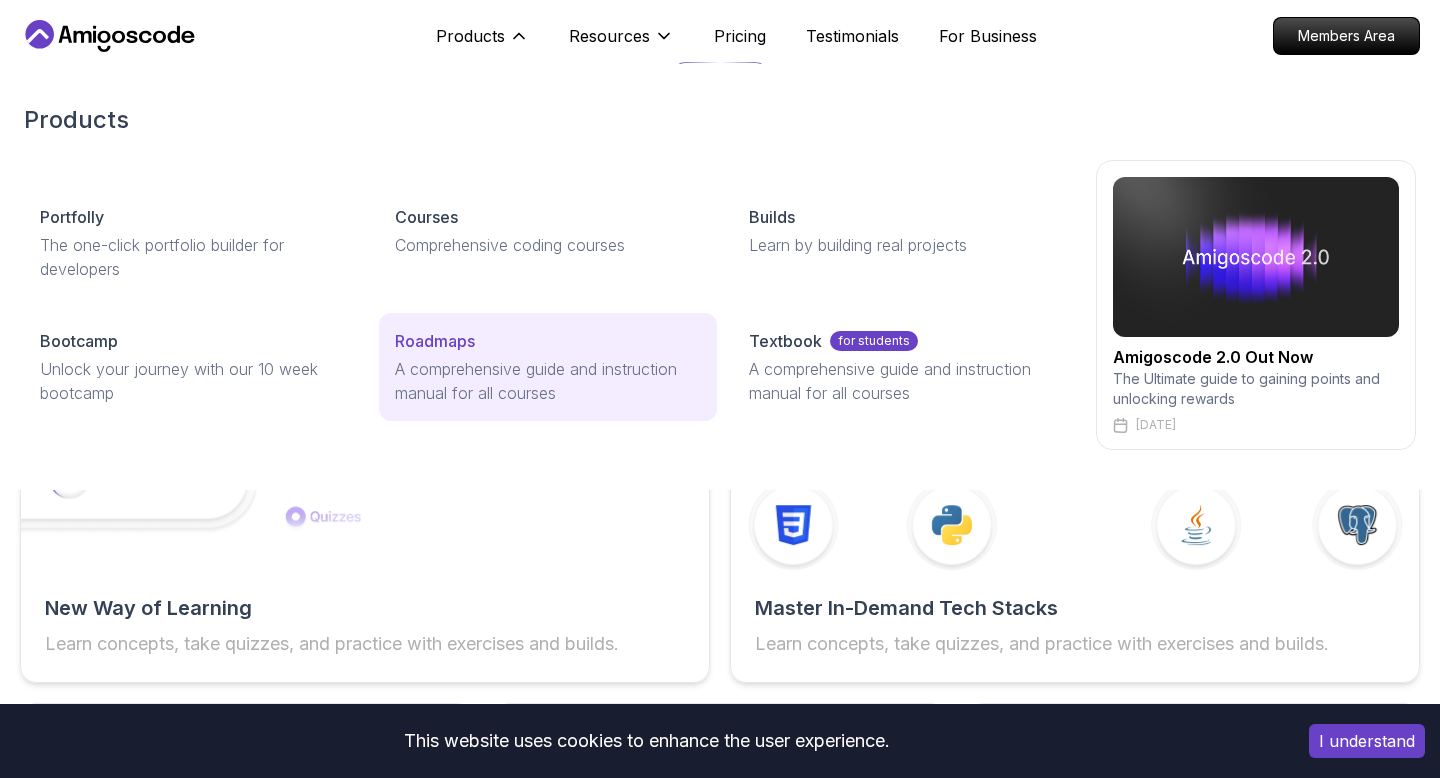 click on "A comprehensive guide and instruction manual for all courses" at bounding box center (548, 381) 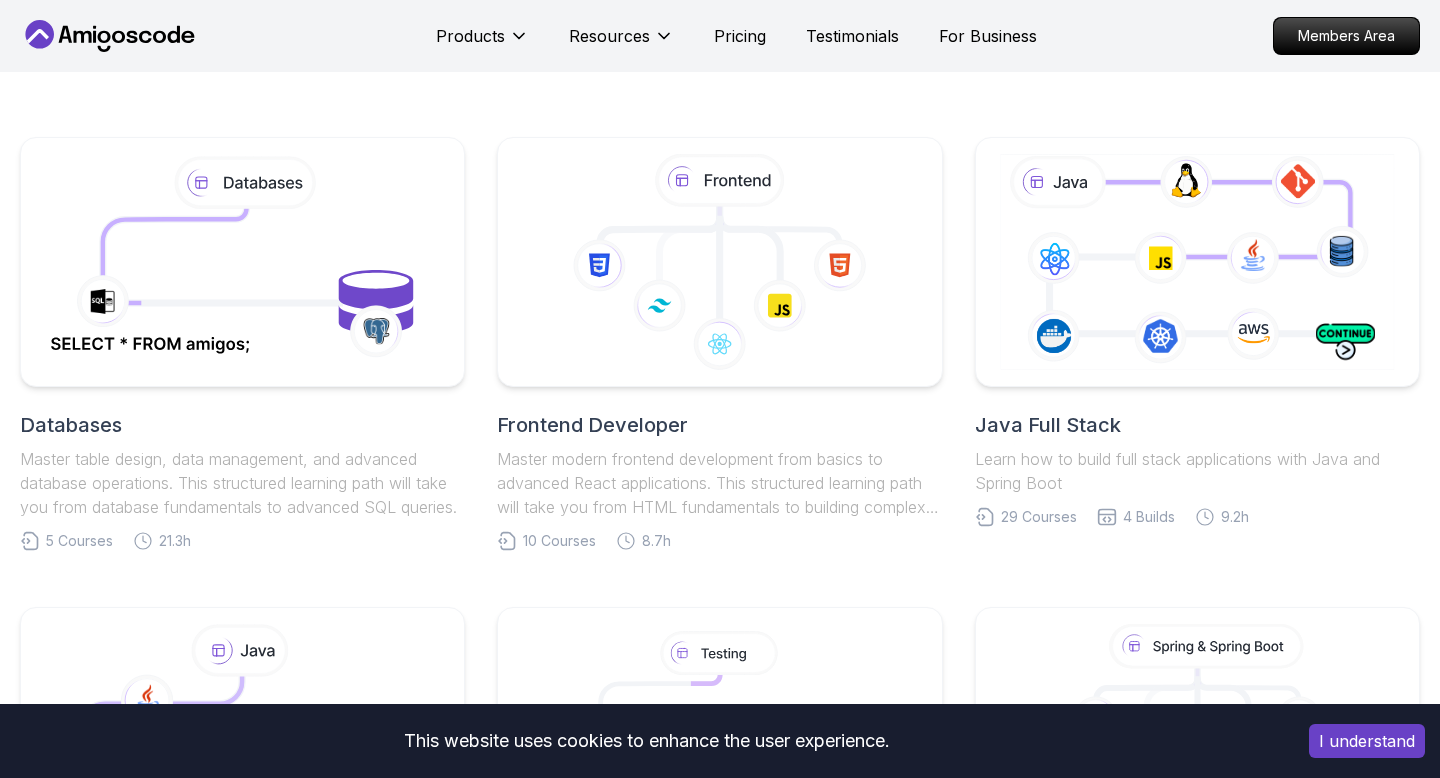 scroll, scrollTop: 403, scrollLeft: 0, axis: vertical 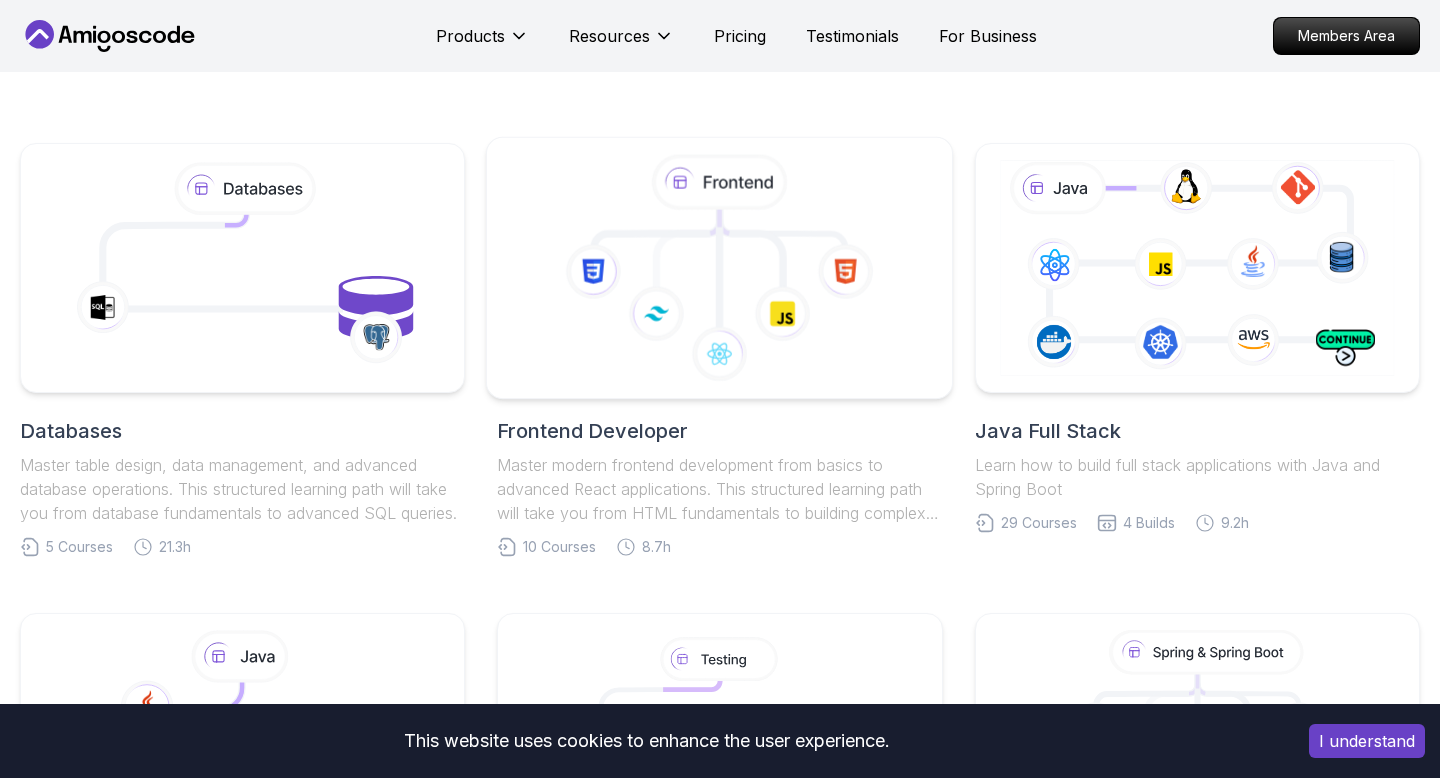 click 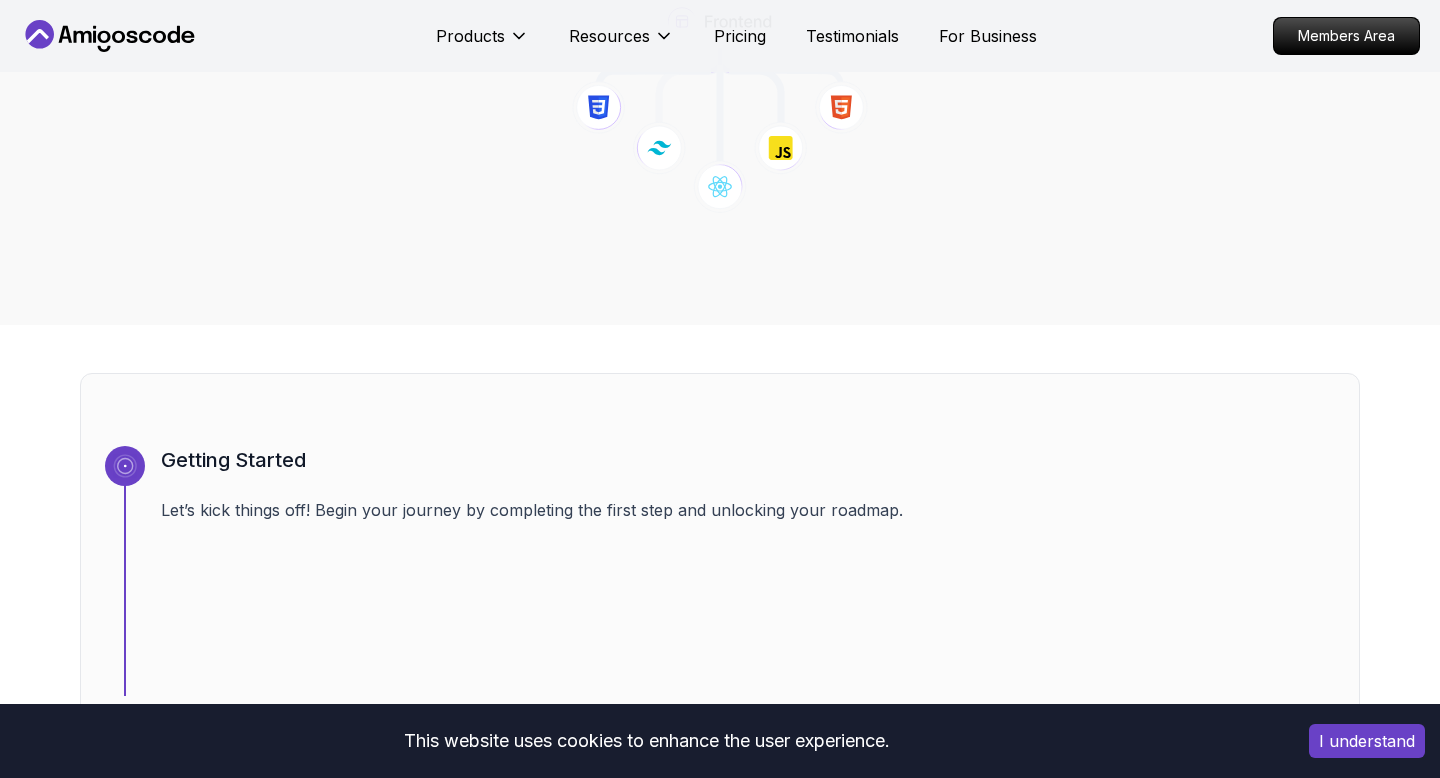 scroll, scrollTop: 0, scrollLeft: 0, axis: both 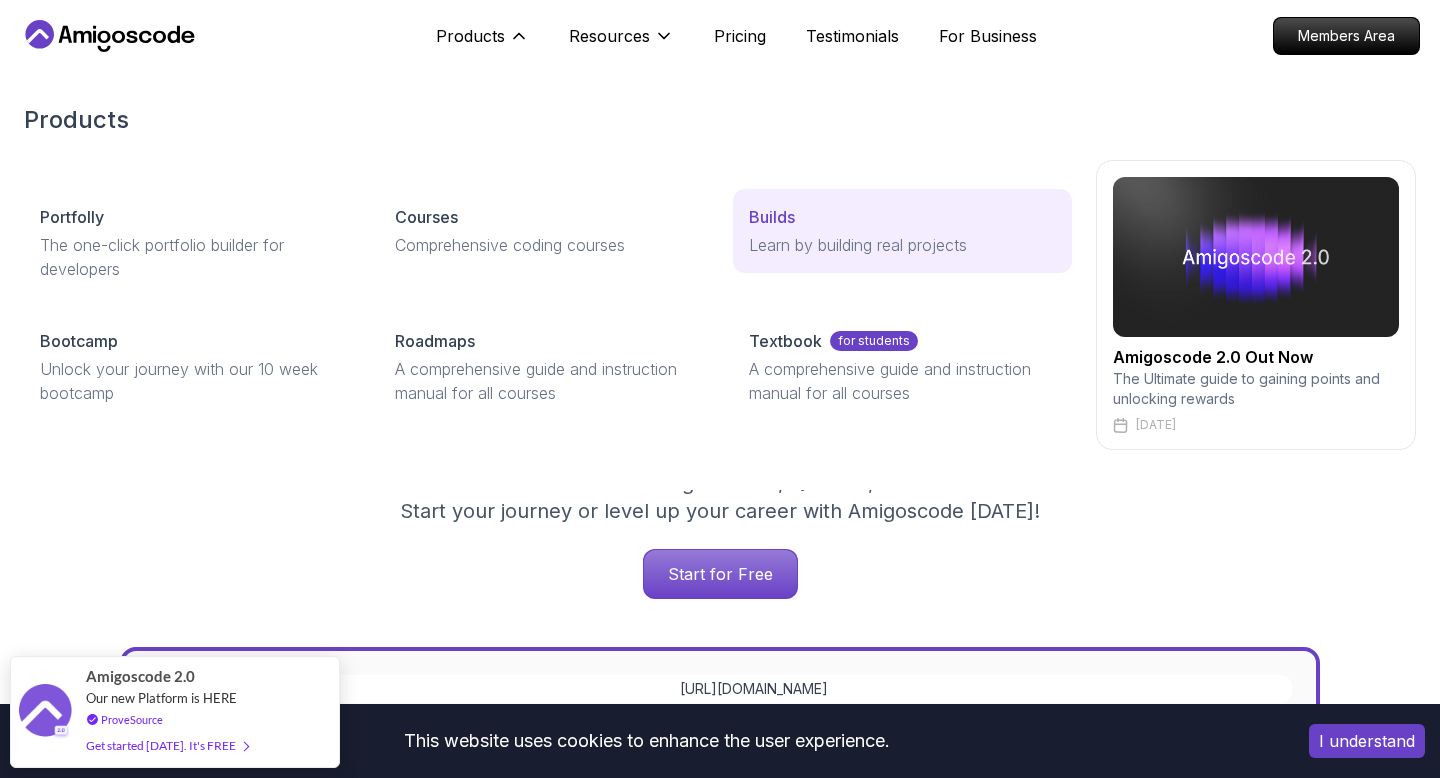 click on "Builds" at bounding box center (772, 217) 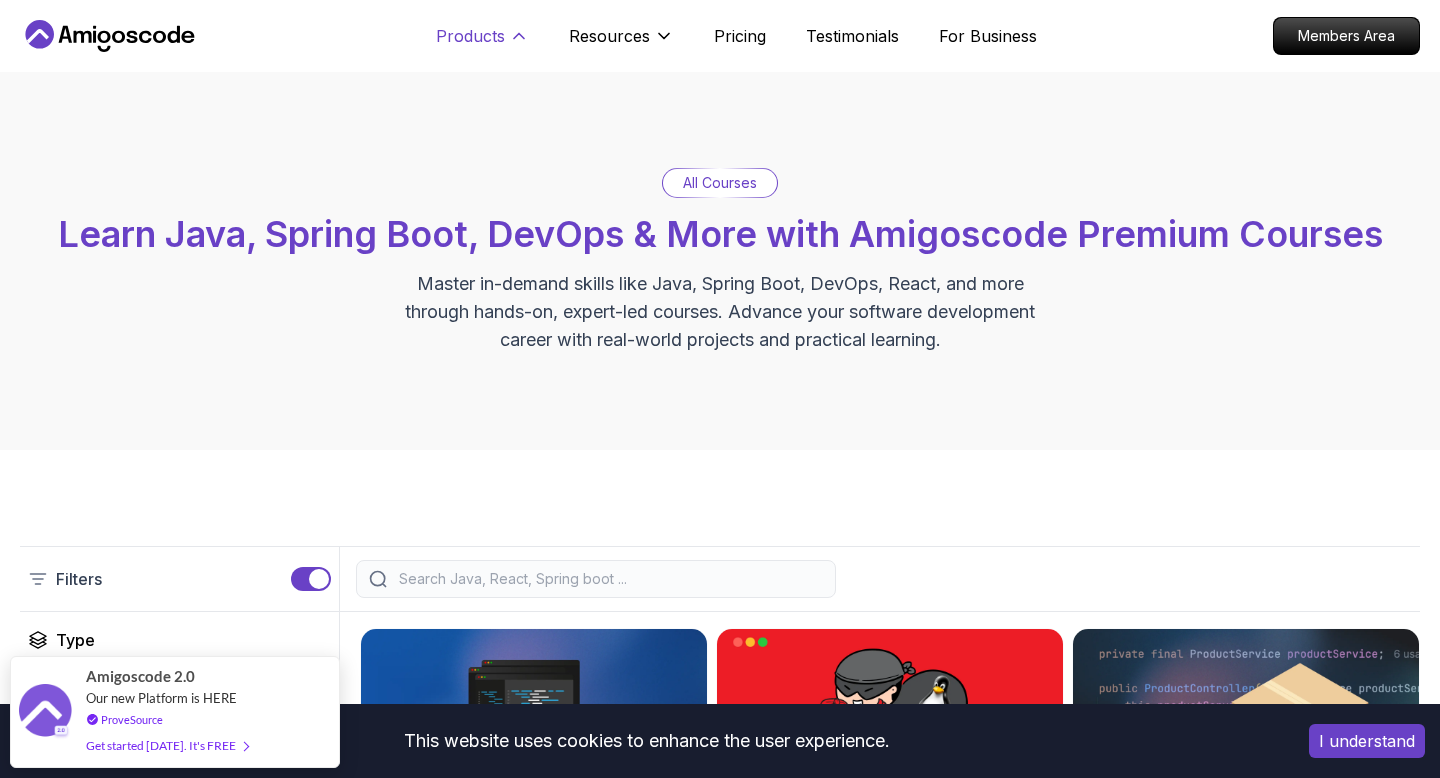 click on "Products" at bounding box center [470, 36] 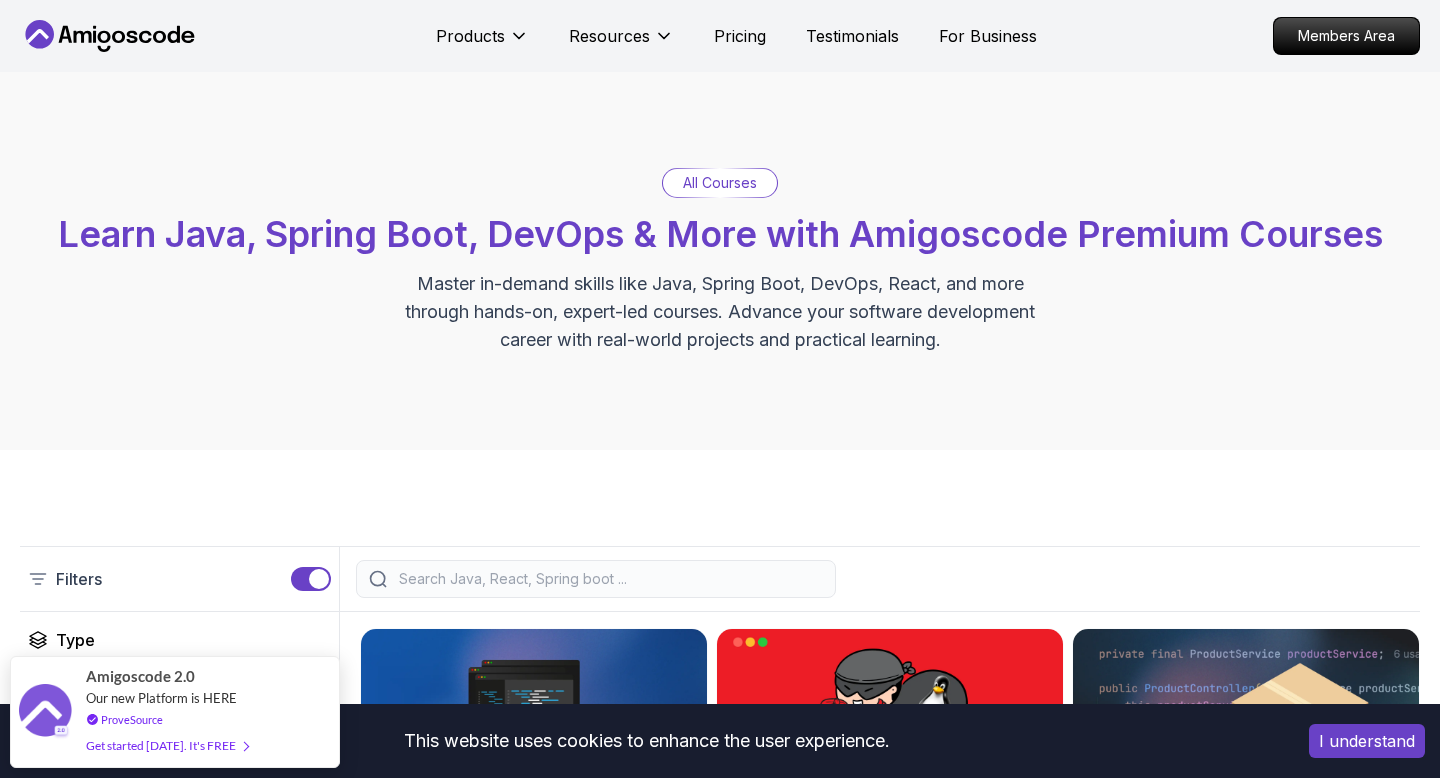 click on "All Courses Learn Java, Spring Boot, DevOps & More with Amigoscode Premium Courses Master in-demand skills like Java, Spring Boot, DevOps, React, and more through hands-on, expert-led courses. Advance your software development career with real-world projects and practical learning." at bounding box center (720, 261) 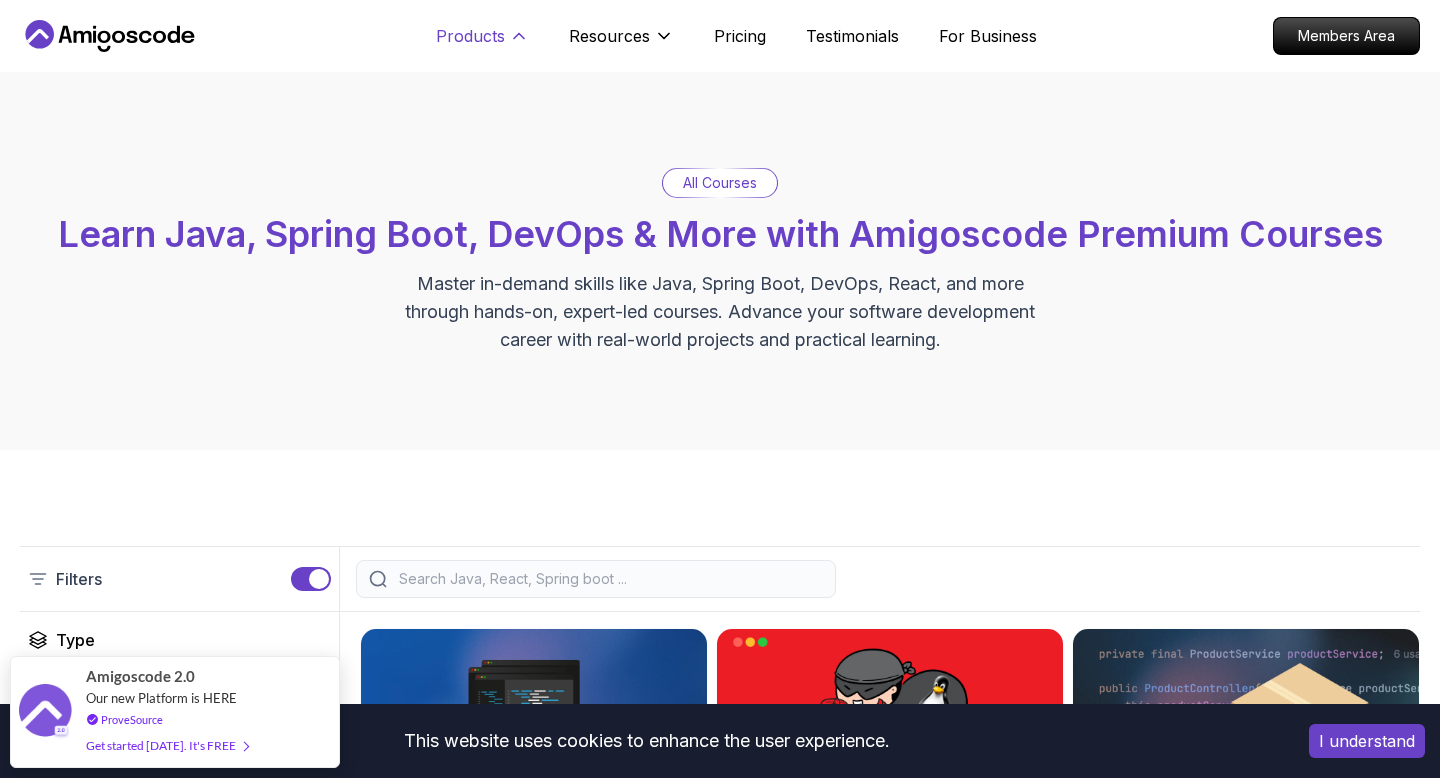 click on "Products" at bounding box center (482, 44) 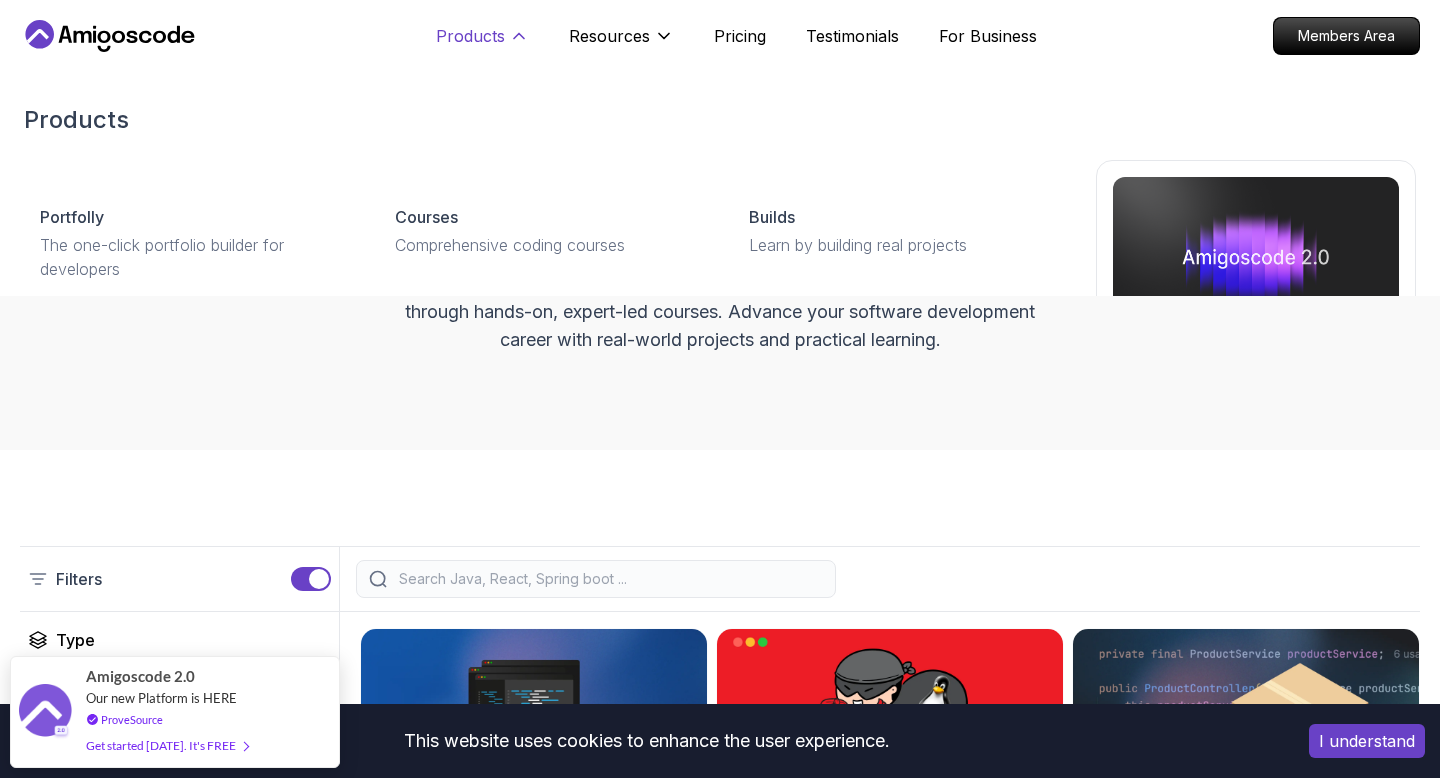 click on "Products" at bounding box center (470, 36) 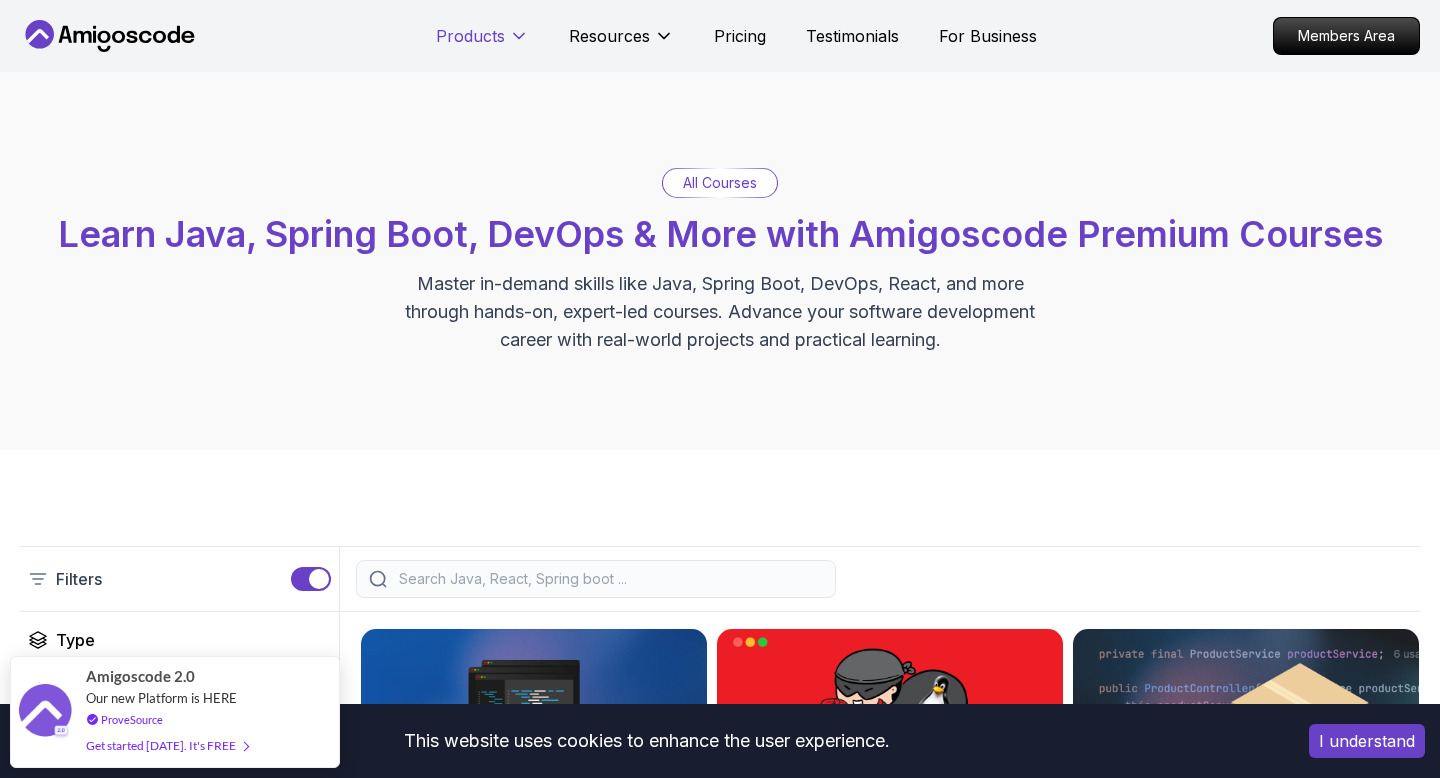 click on "Products" at bounding box center [470, 36] 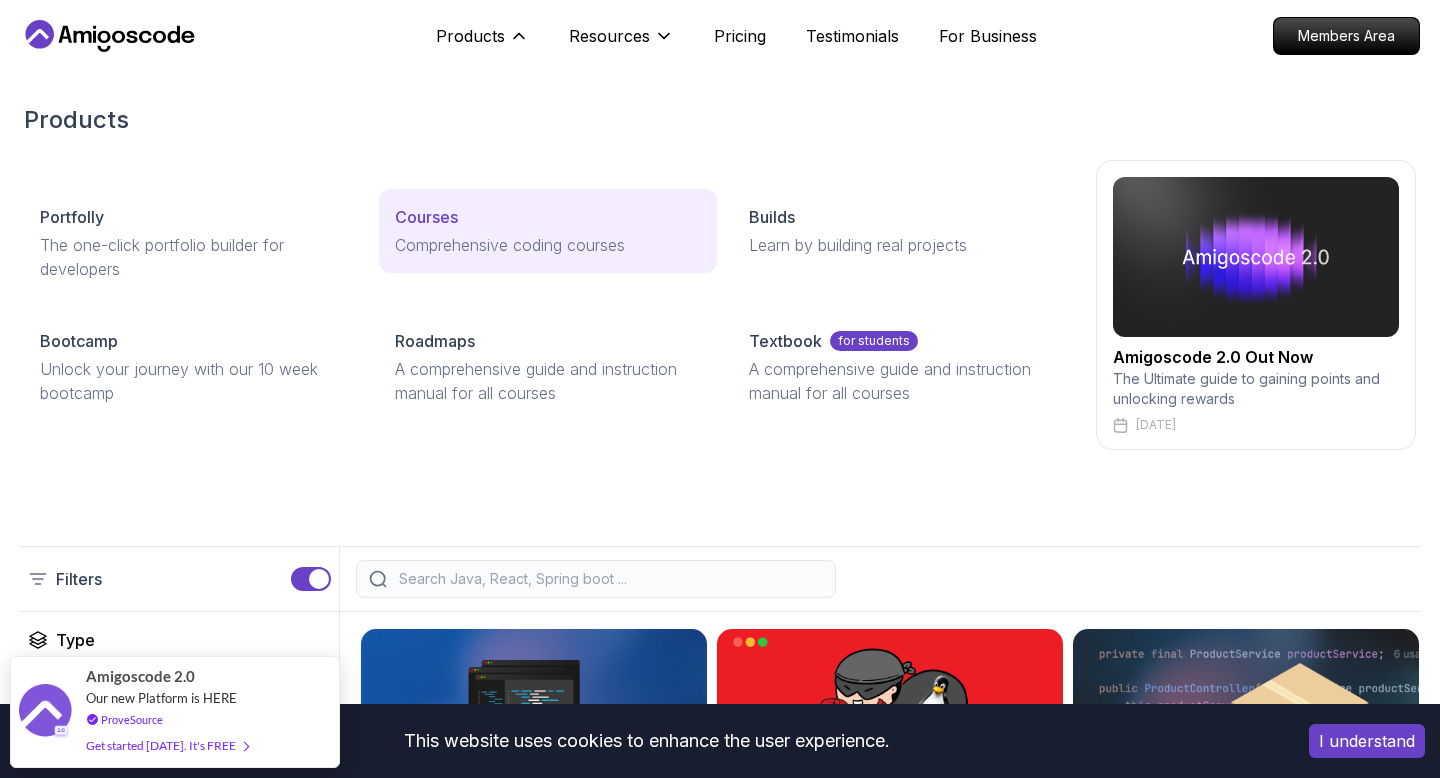click on "Courses" at bounding box center (548, 217) 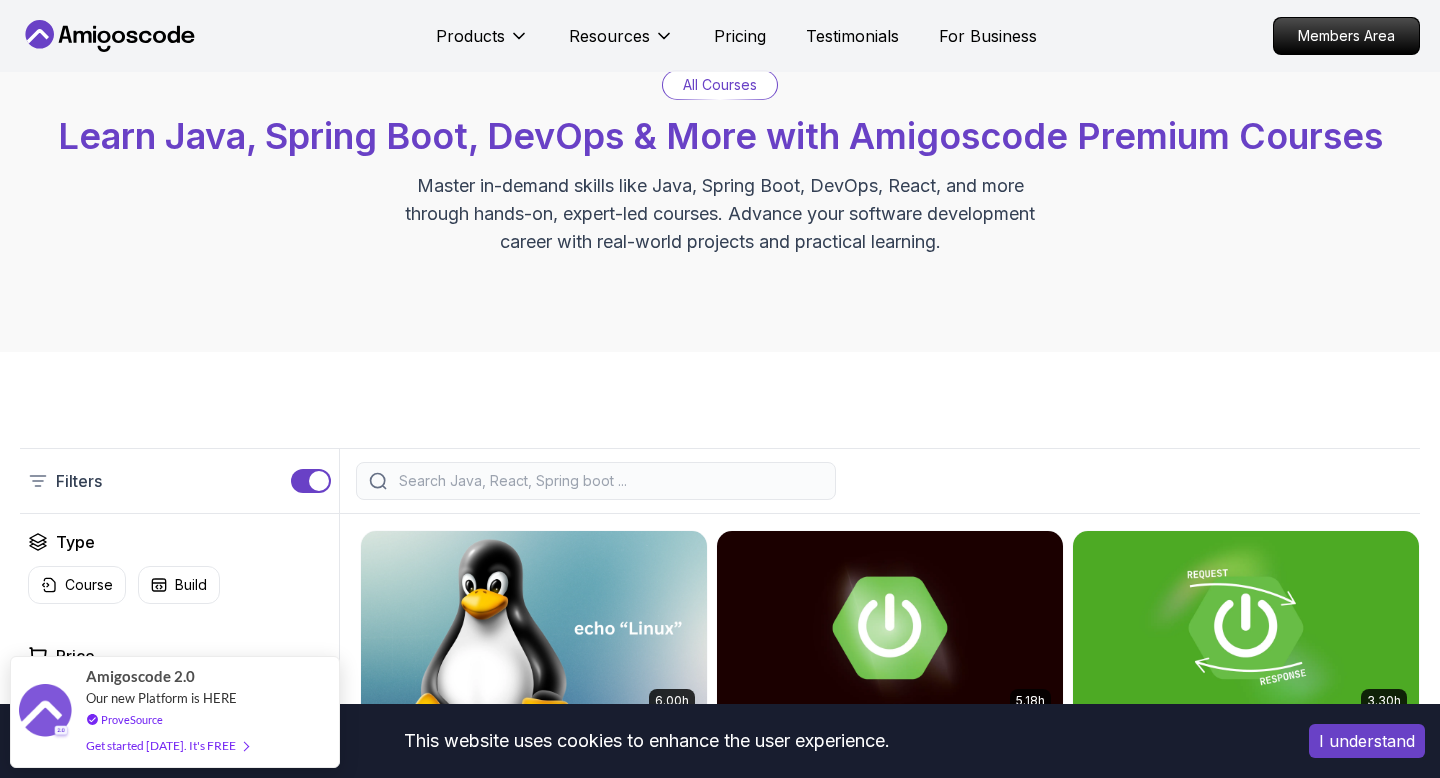 scroll, scrollTop: 135, scrollLeft: 0, axis: vertical 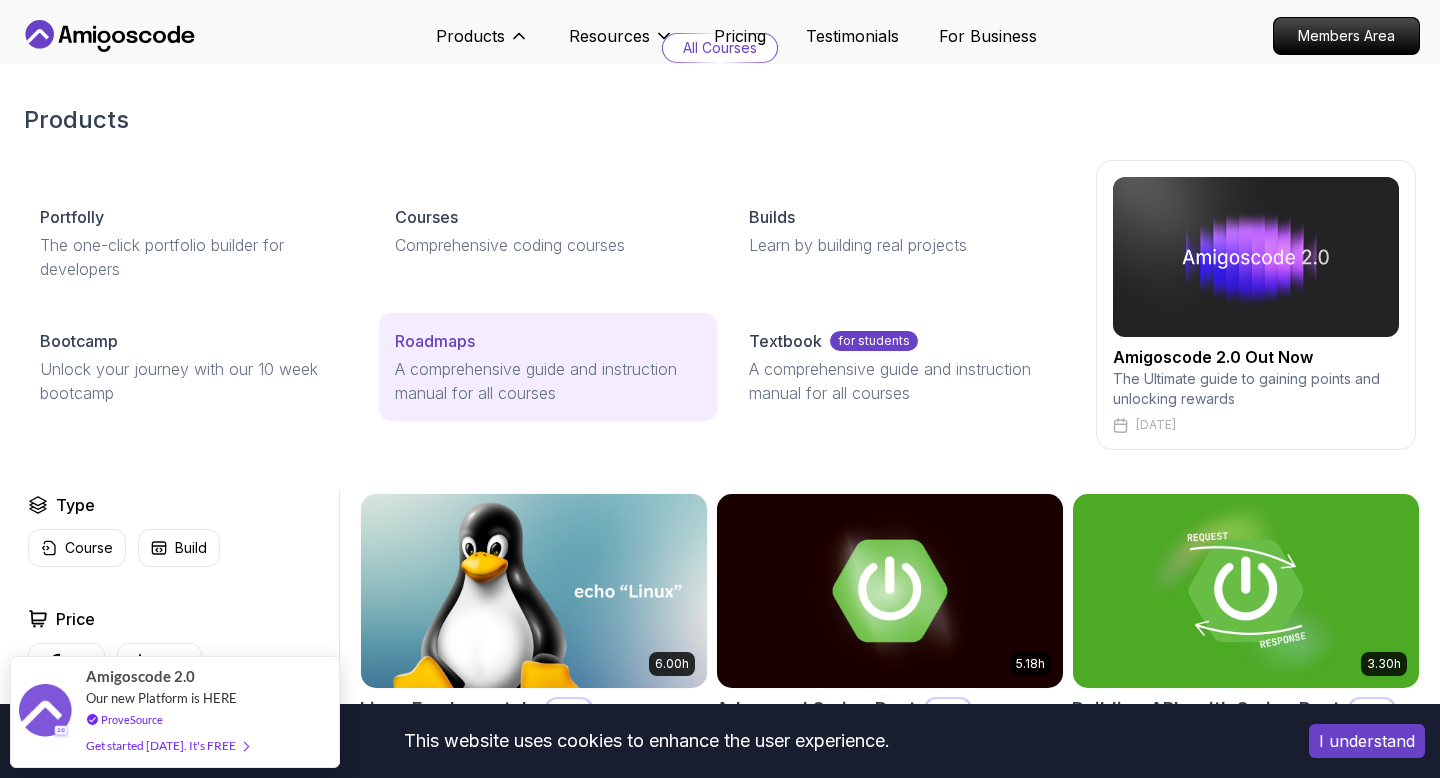 click on "Roadmaps A comprehensive guide and instruction manual for all courses" at bounding box center (548, 367) 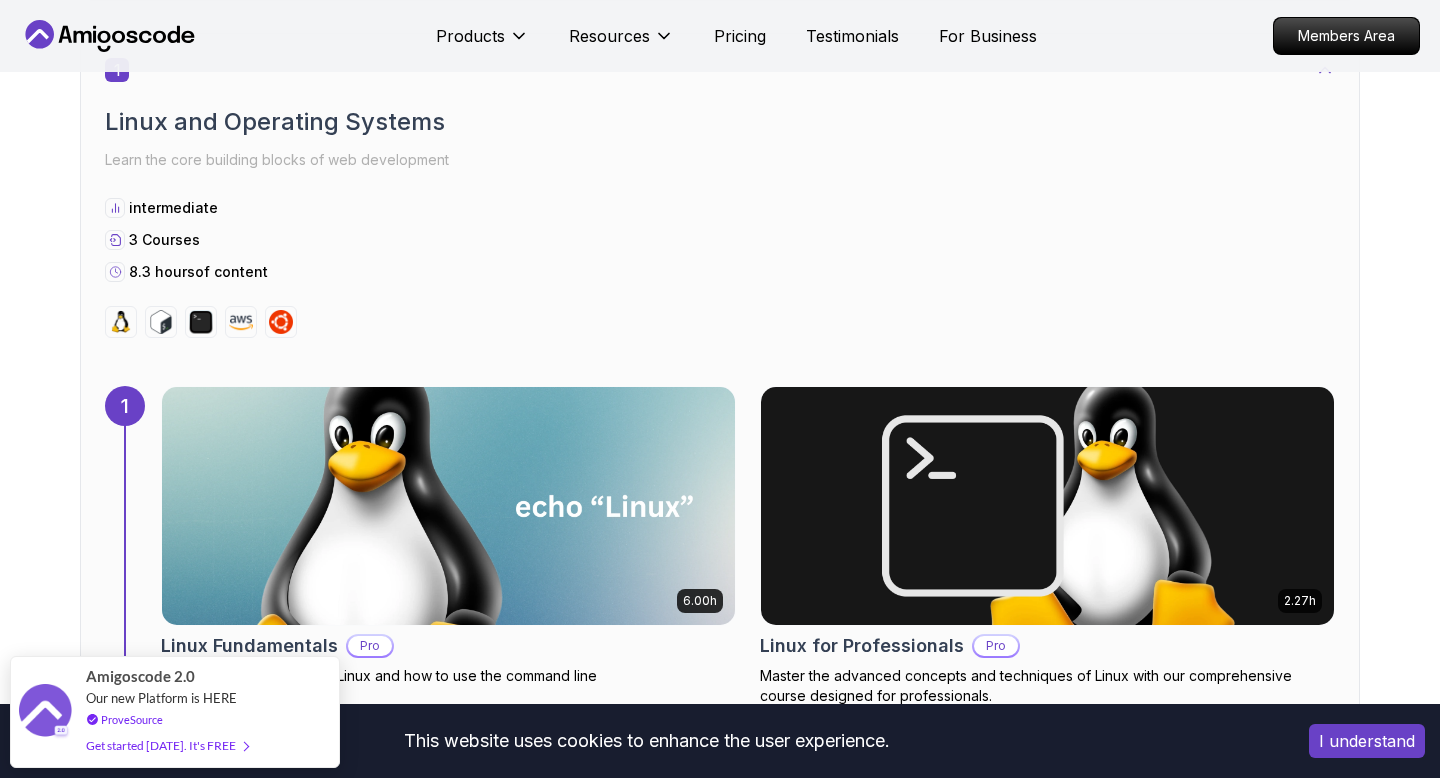 scroll, scrollTop: 1123, scrollLeft: 0, axis: vertical 